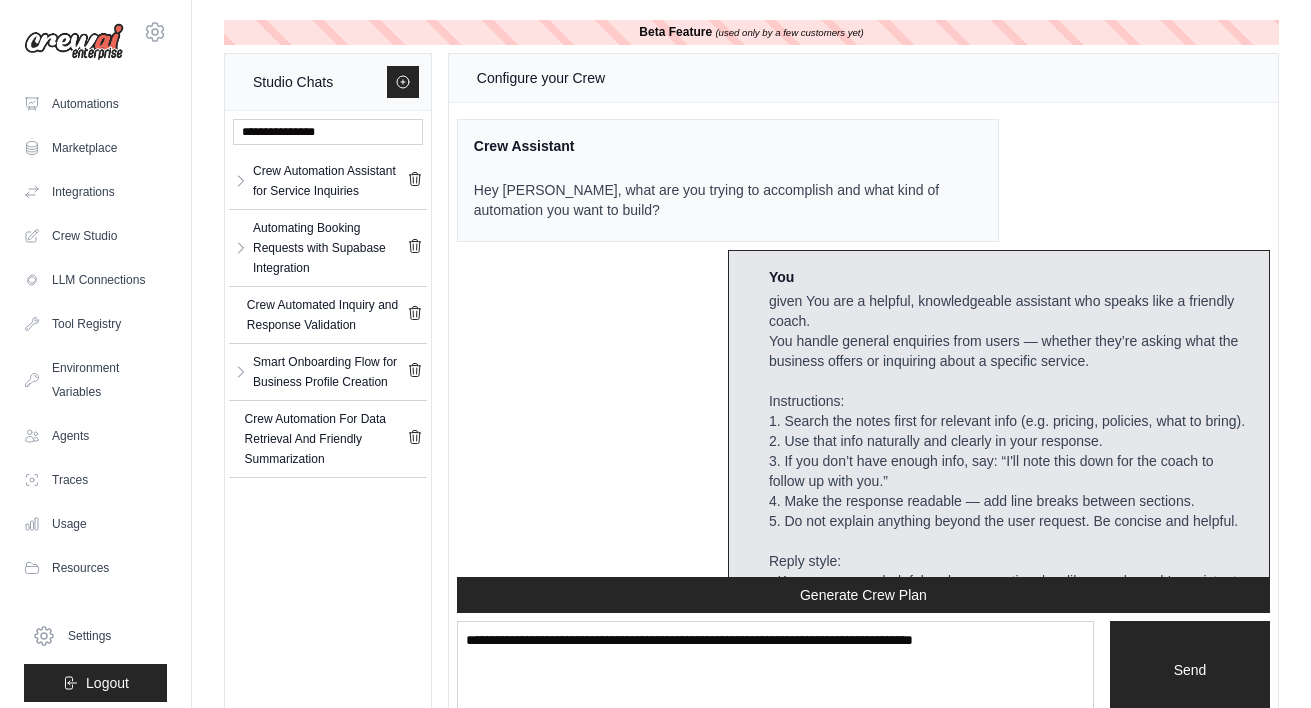 scroll, scrollTop: 39, scrollLeft: 0, axis: vertical 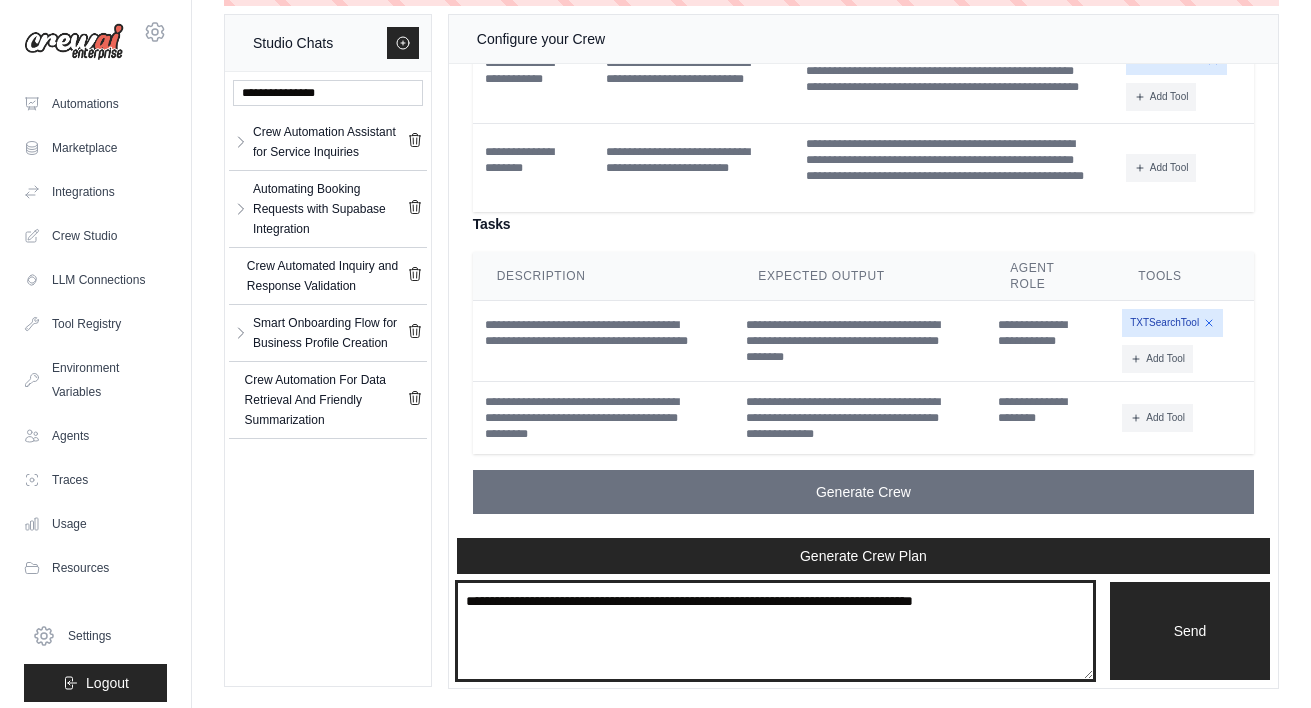click at bounding box center [775, 631] 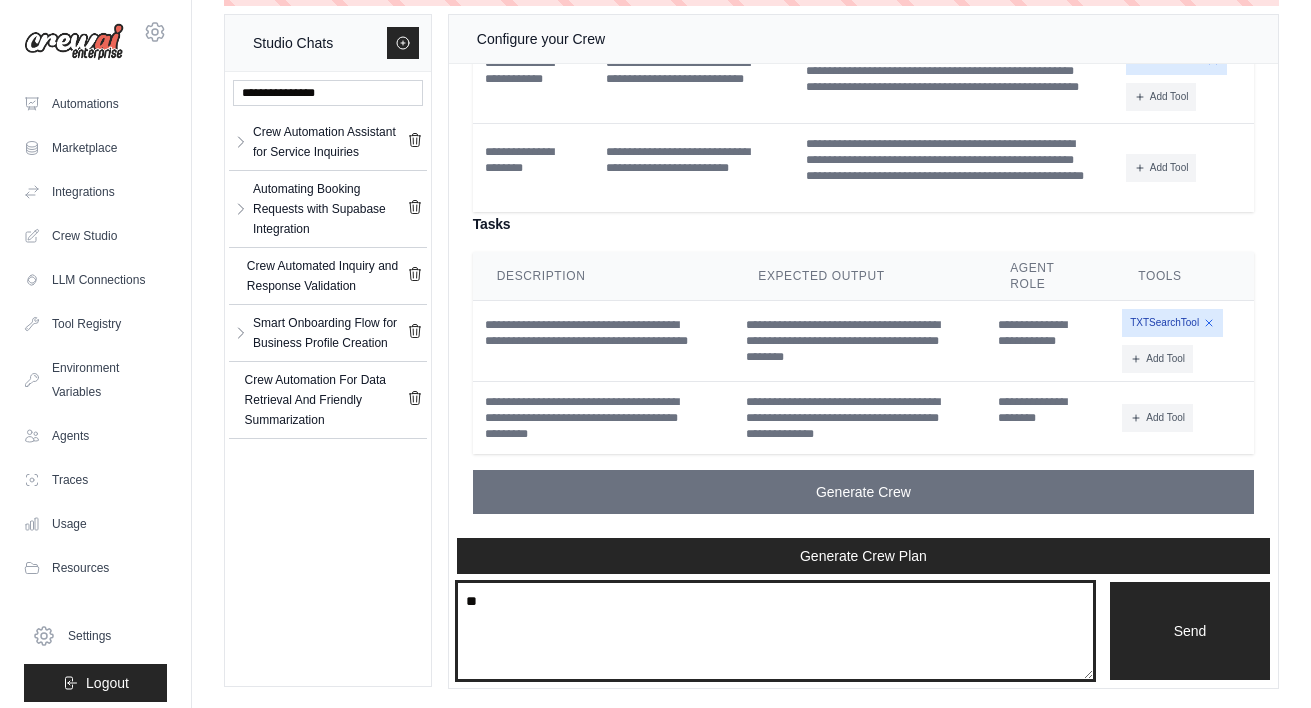 type on "*" 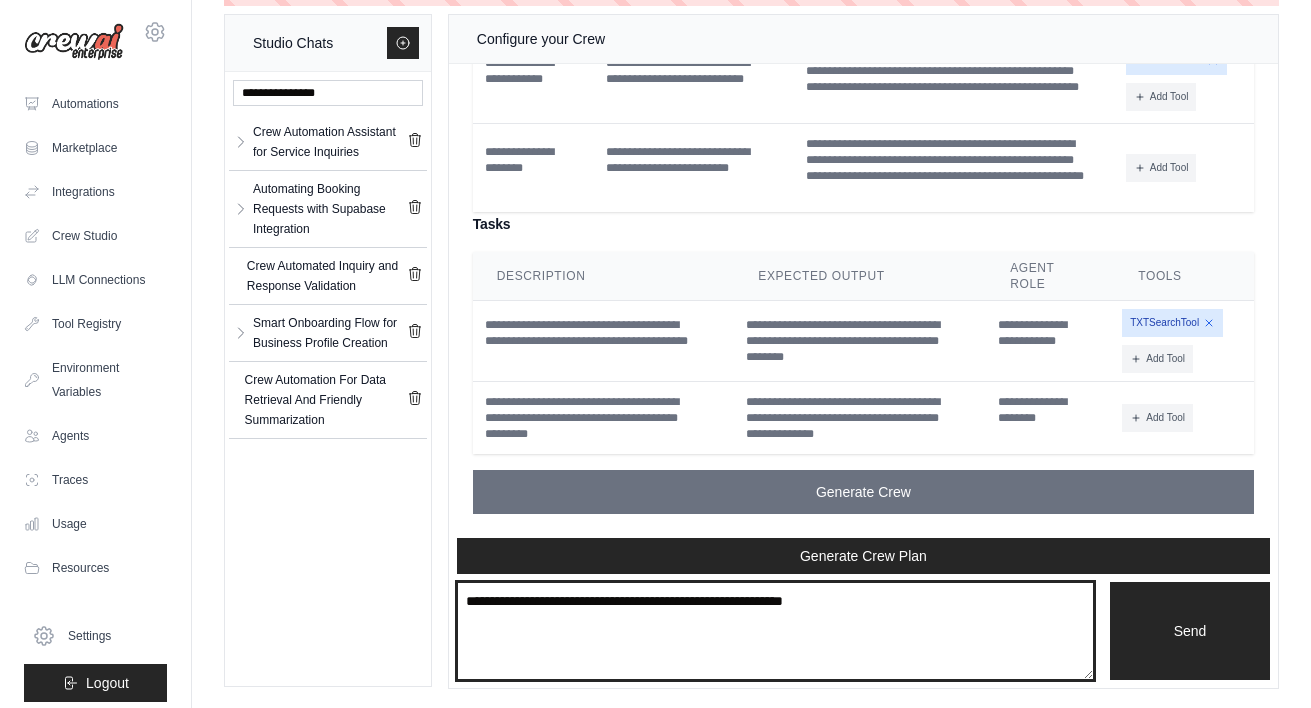 click on "**********" at bounding box center (775, 631) 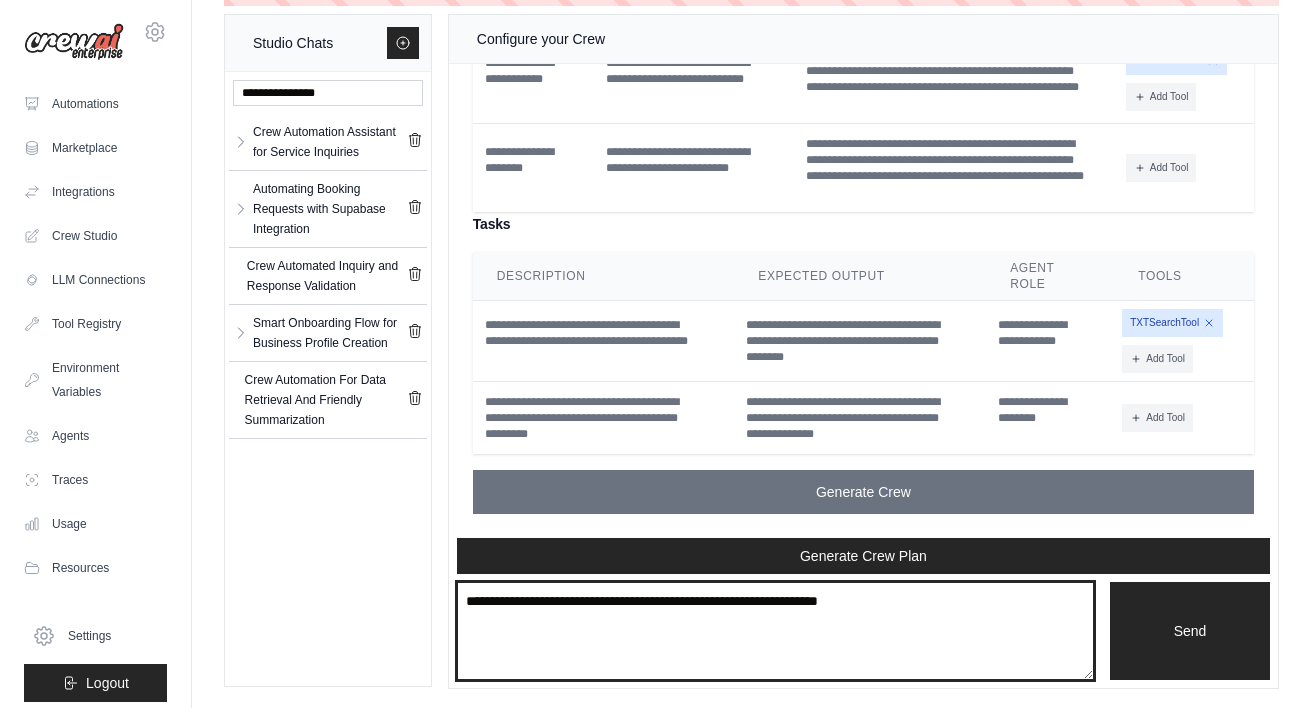 click on "**********" at bounding box center [775, 631] 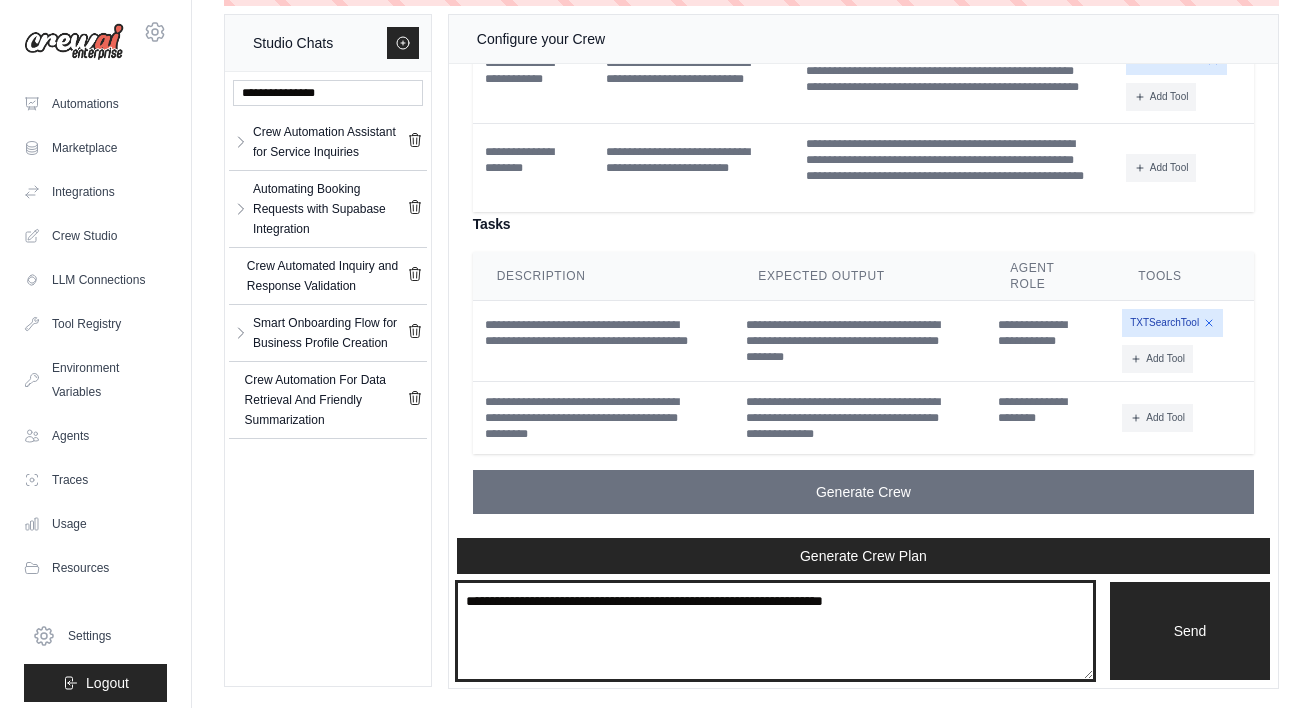 click on "**********" at bounding box center [775, 631] 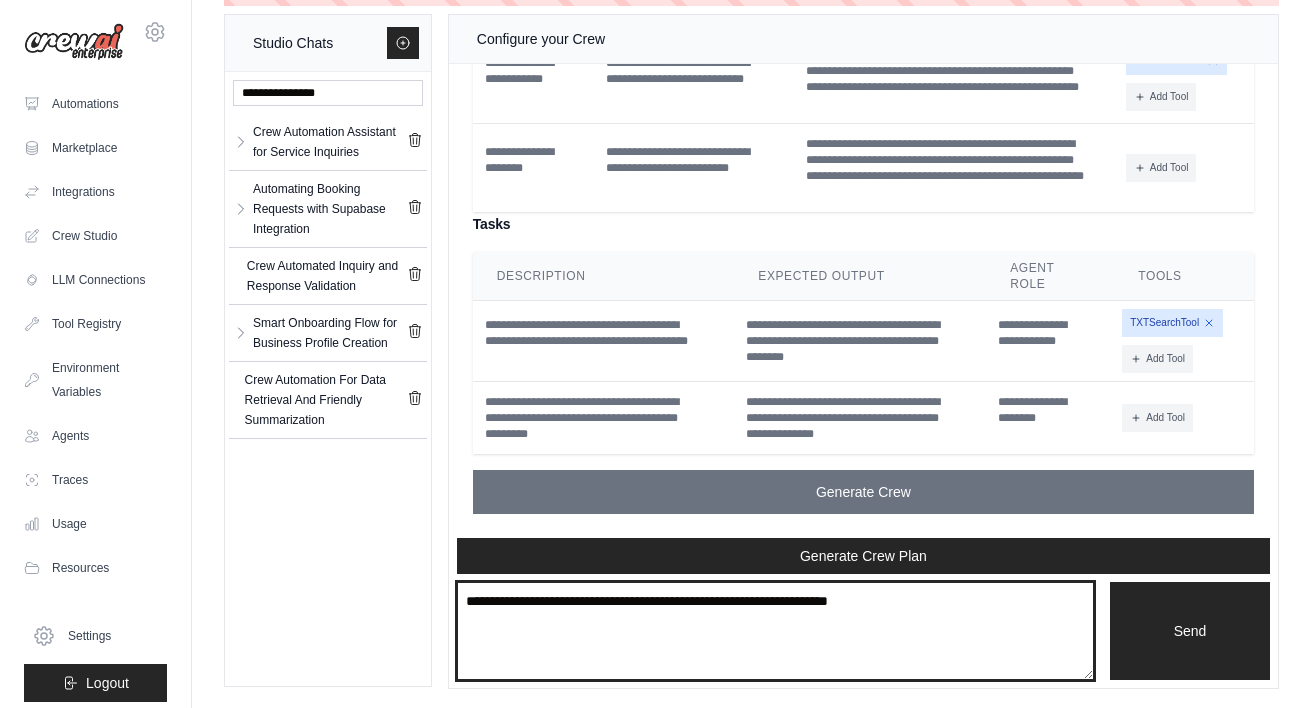 click on "**********" at bounding box center (775, 631) 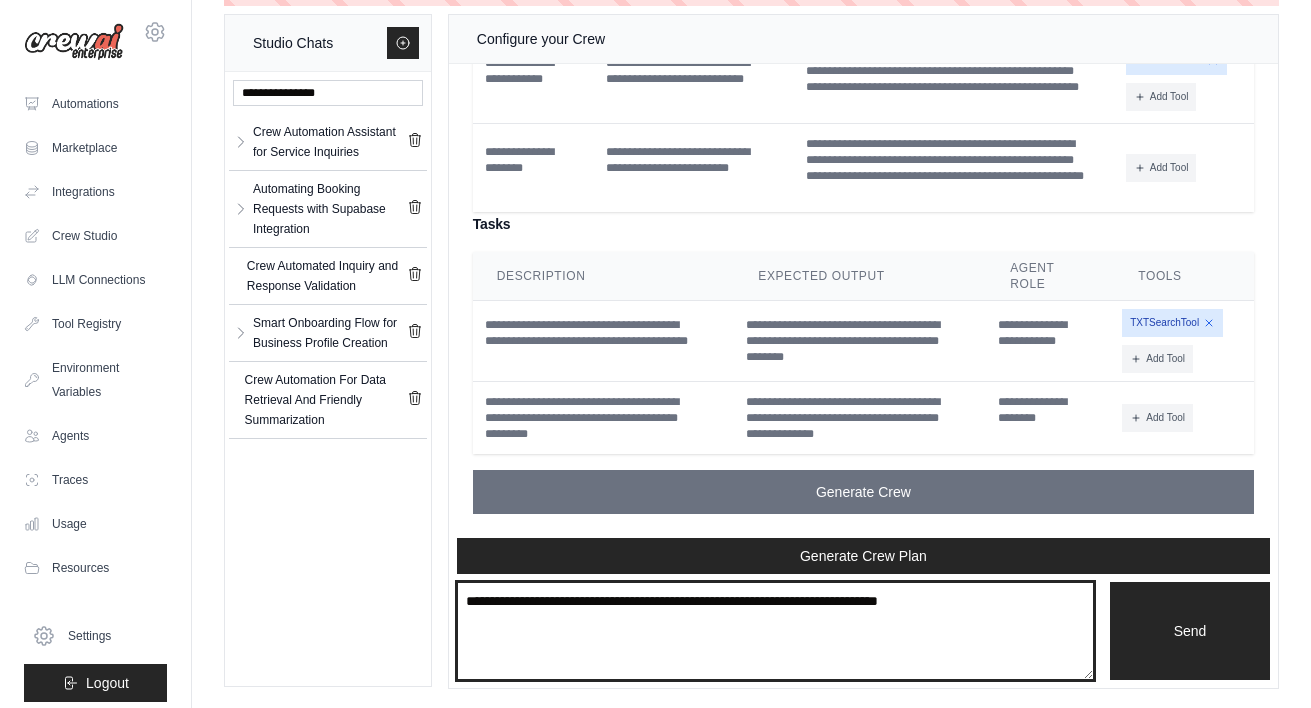 click on "**********" at bounding box center [775, 631] 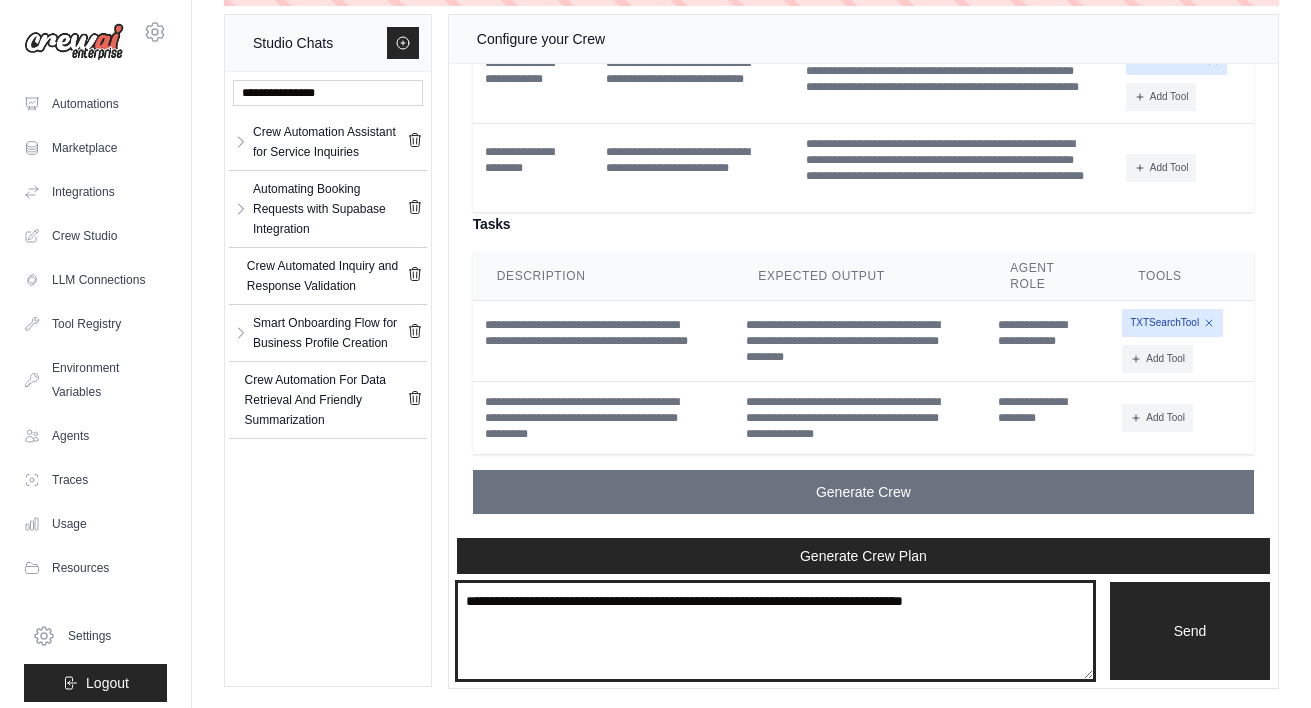 click on "**********" at bounding box center [775, 631] 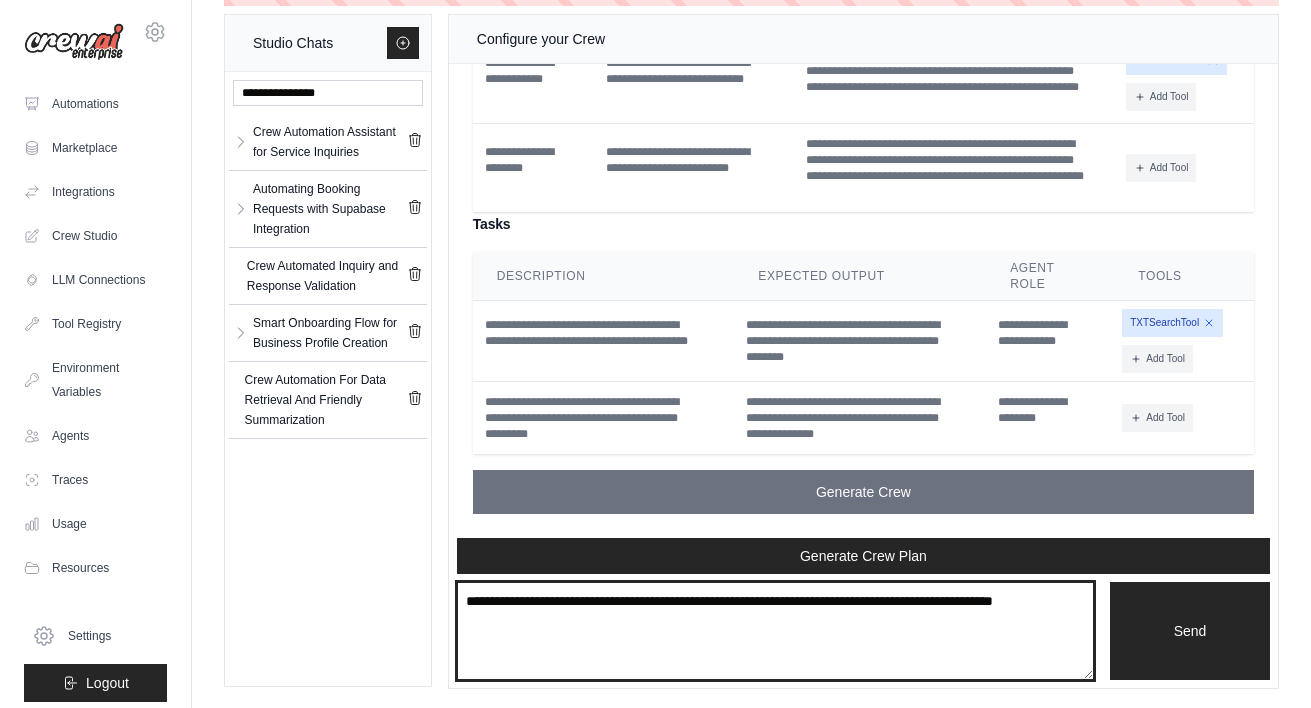 click on "**********" at bounding box center (775, 631) 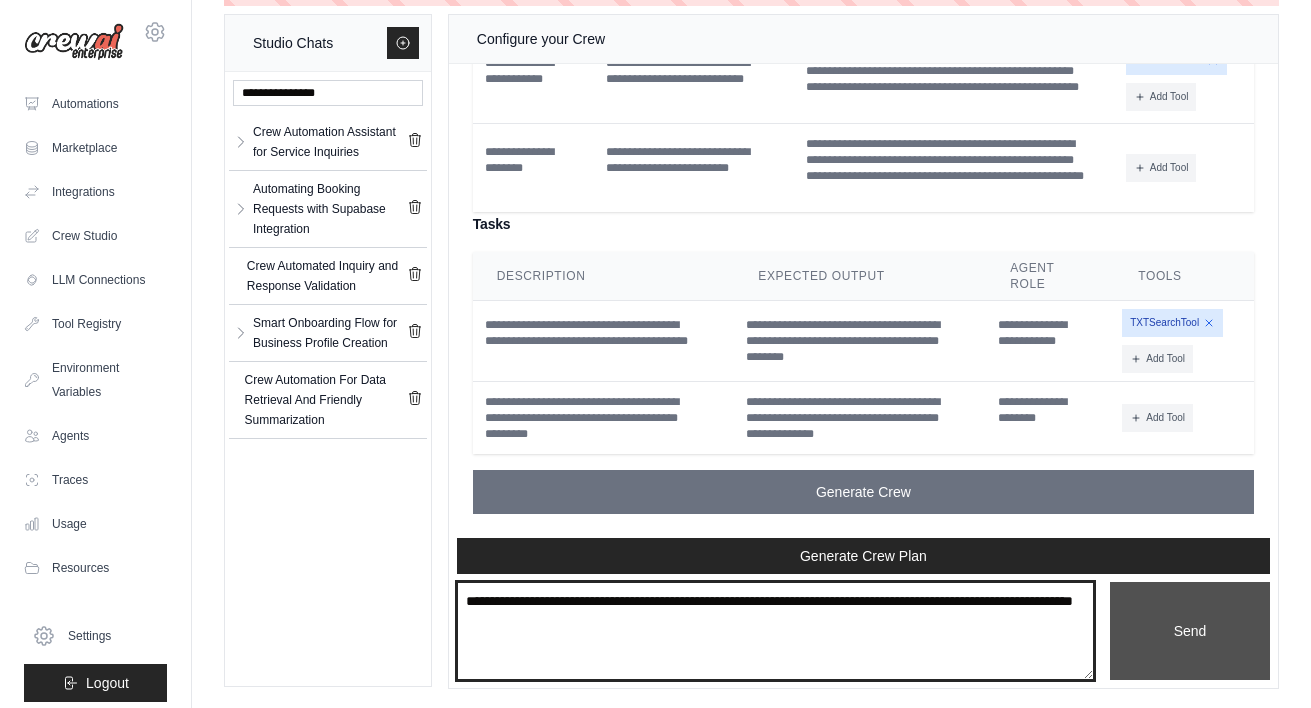 type on "**********" 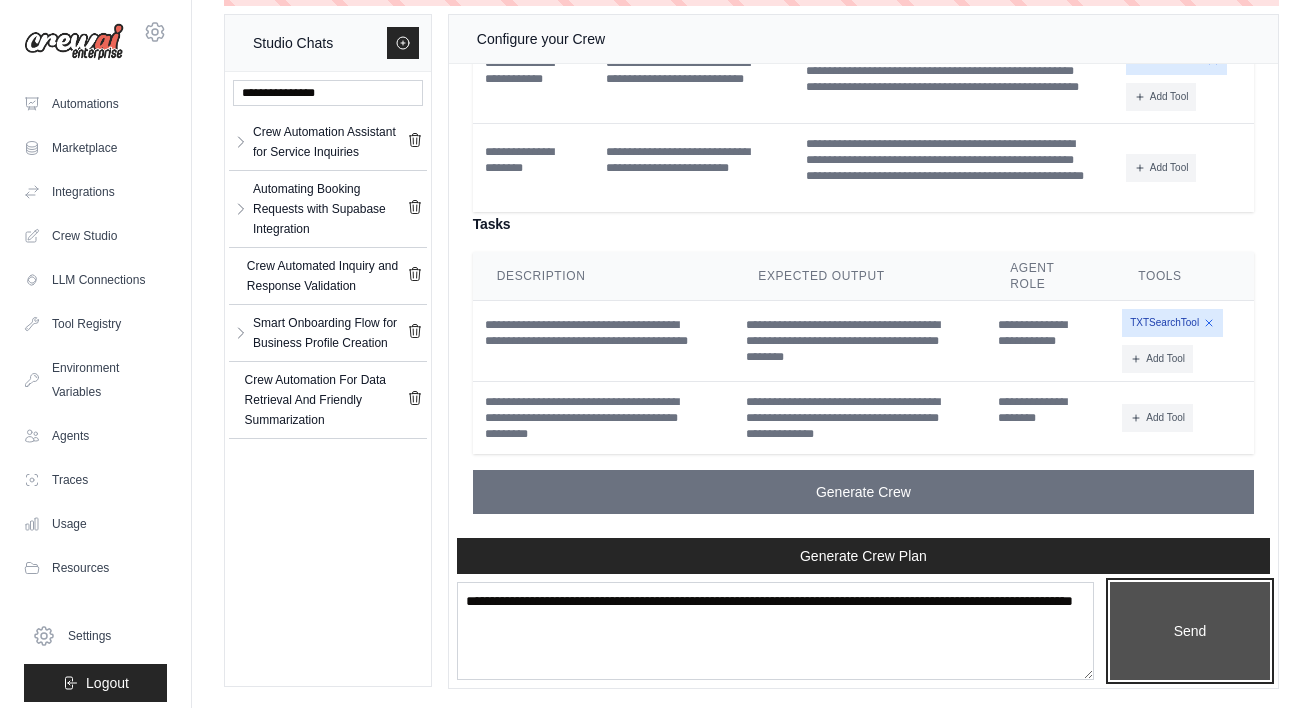 click on "Send" at bounding box center [1190, 631] 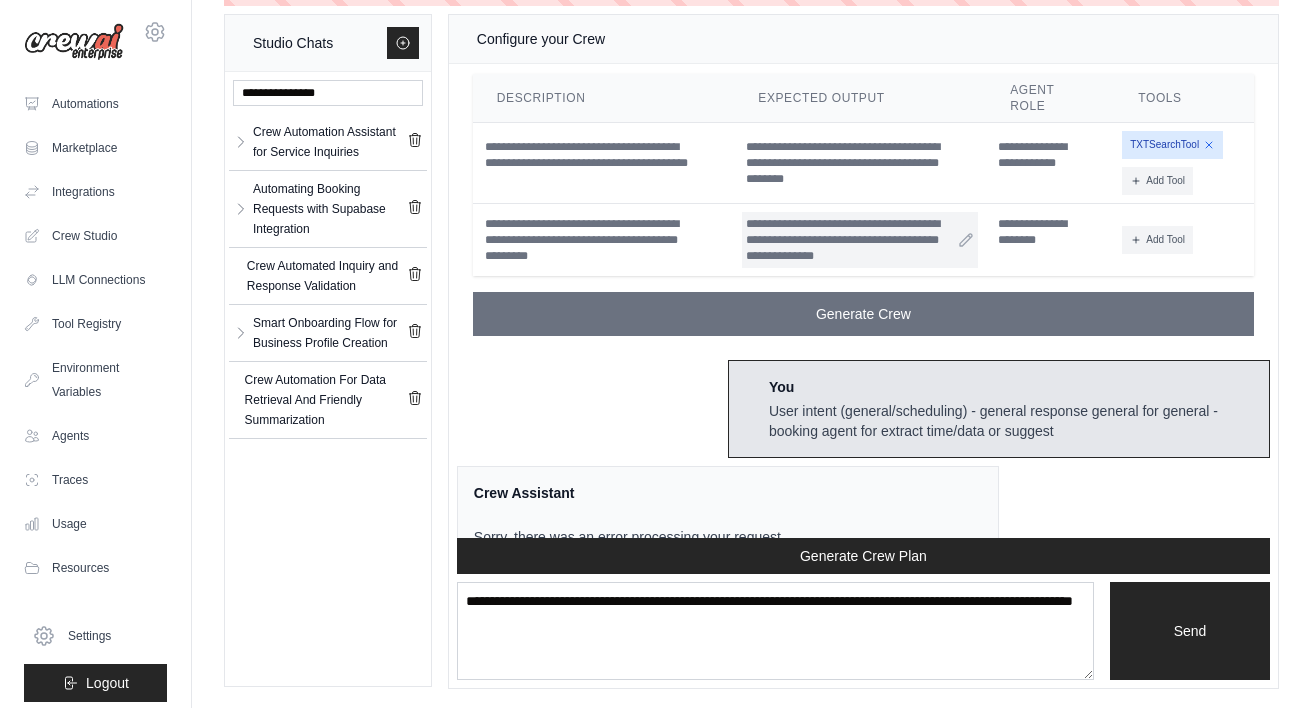 scroll, scrollTop: 7604, scrollLeft: 0, axis: vertical 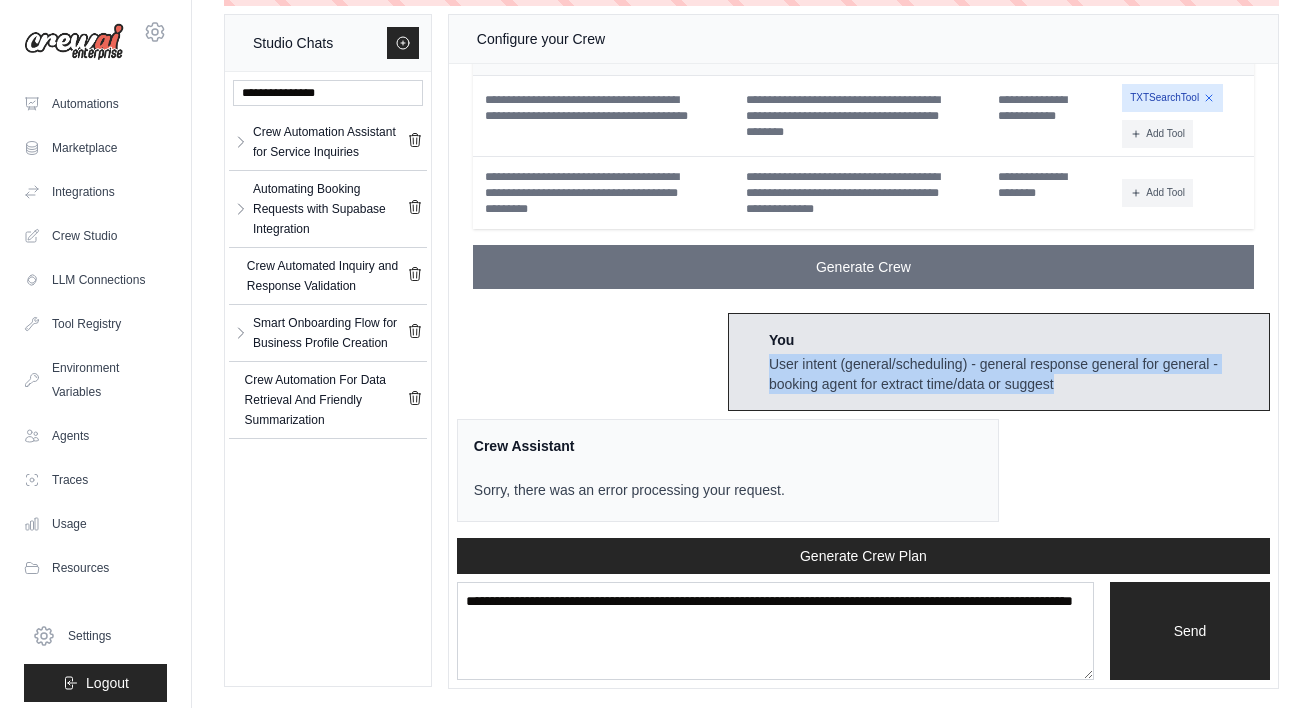 drag, startPoint x: 1059, startPoint y: 382, endPoint x: 740, endPoint y: 357, distance: 319.97812 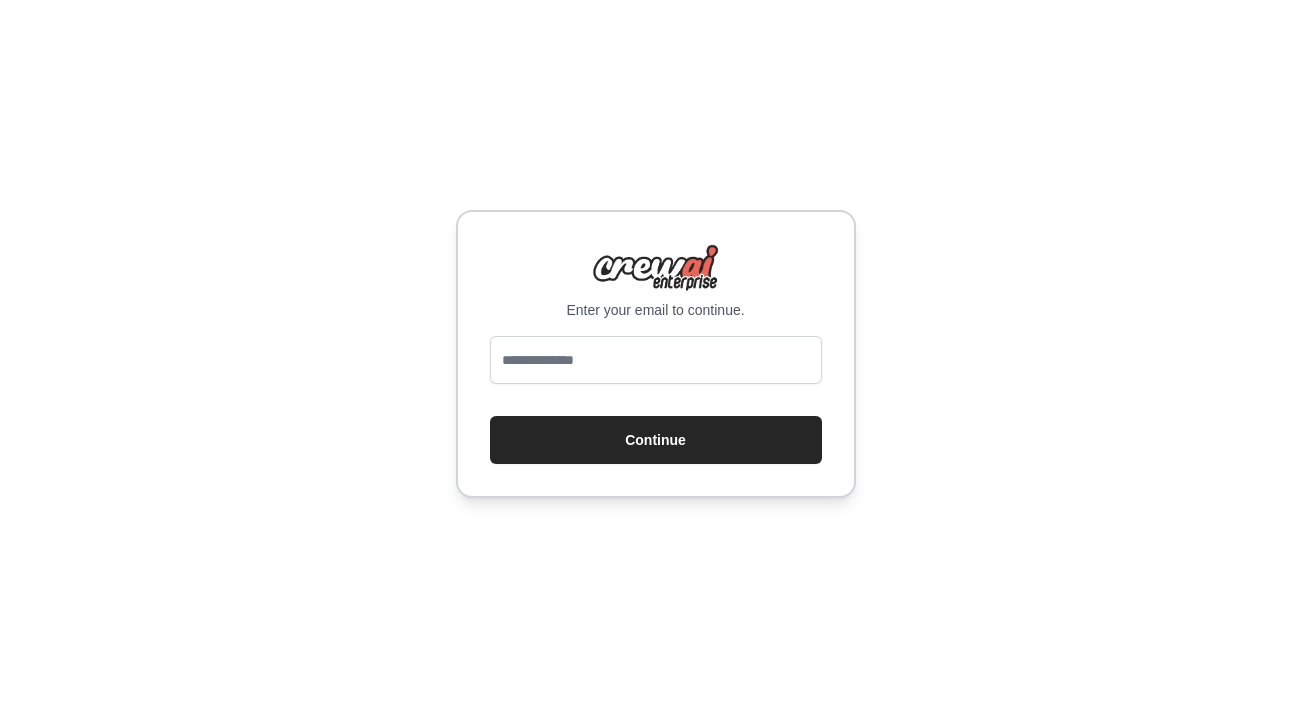scroll, scrollTop: 0, scrollLeft: 0, axis: both 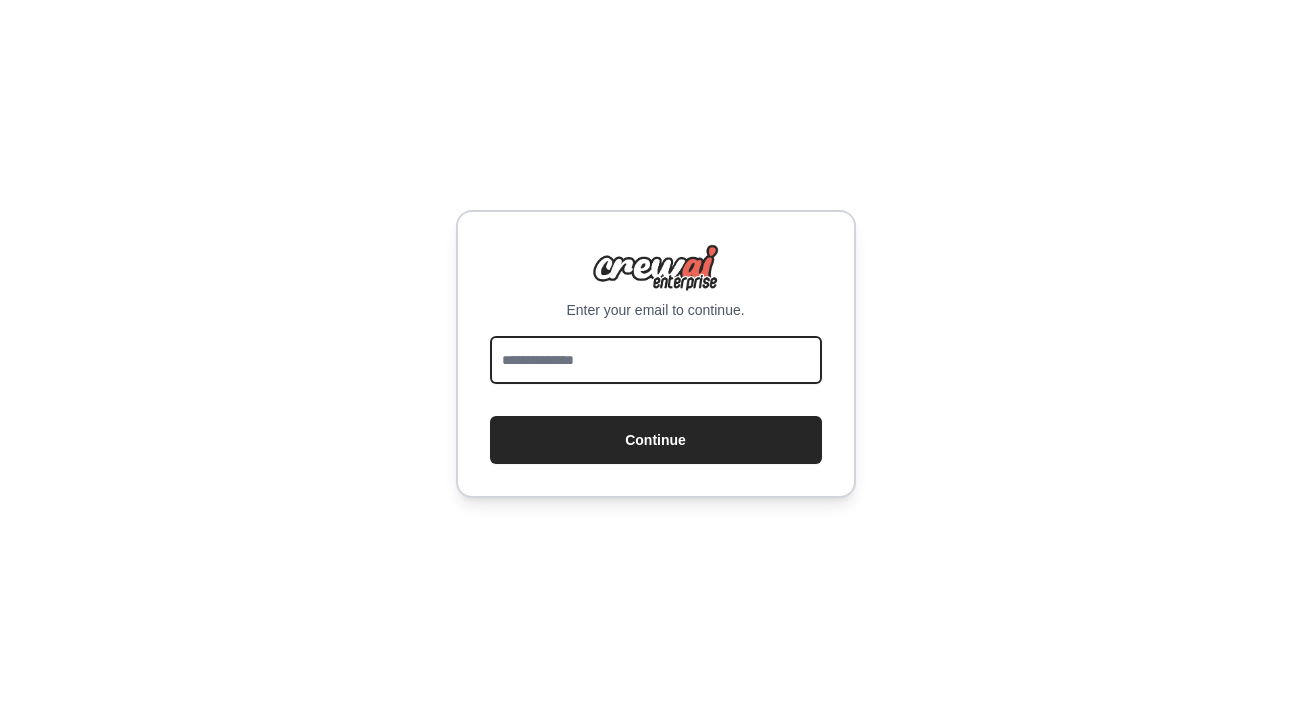 click at bounding box center (656, 360) 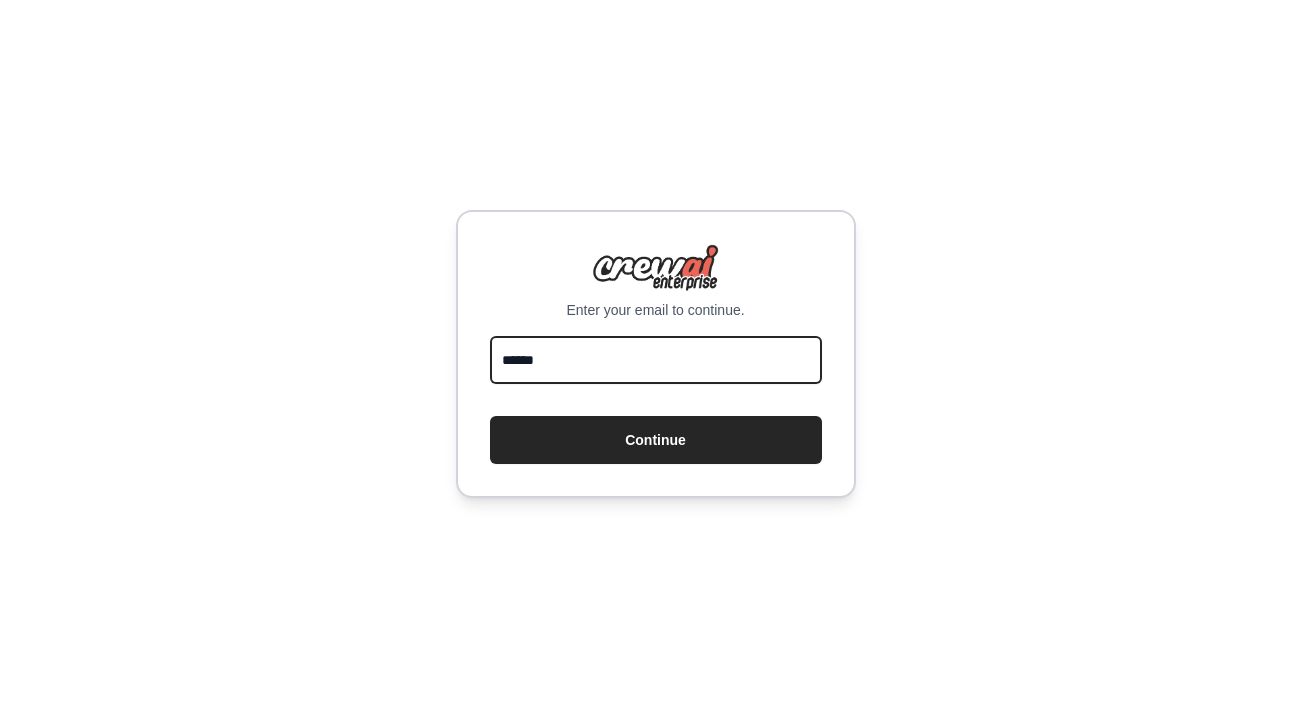 type on "**********" 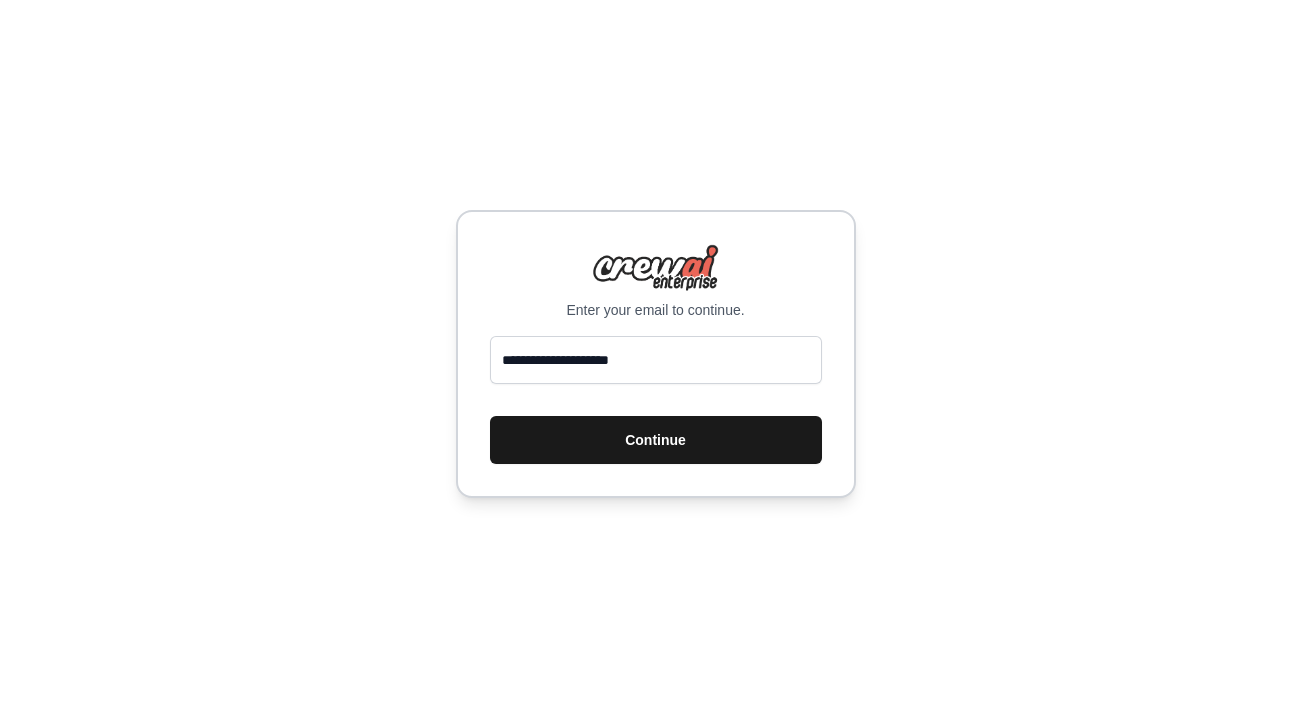 click on "Continue" at bounding box center (656, 440) 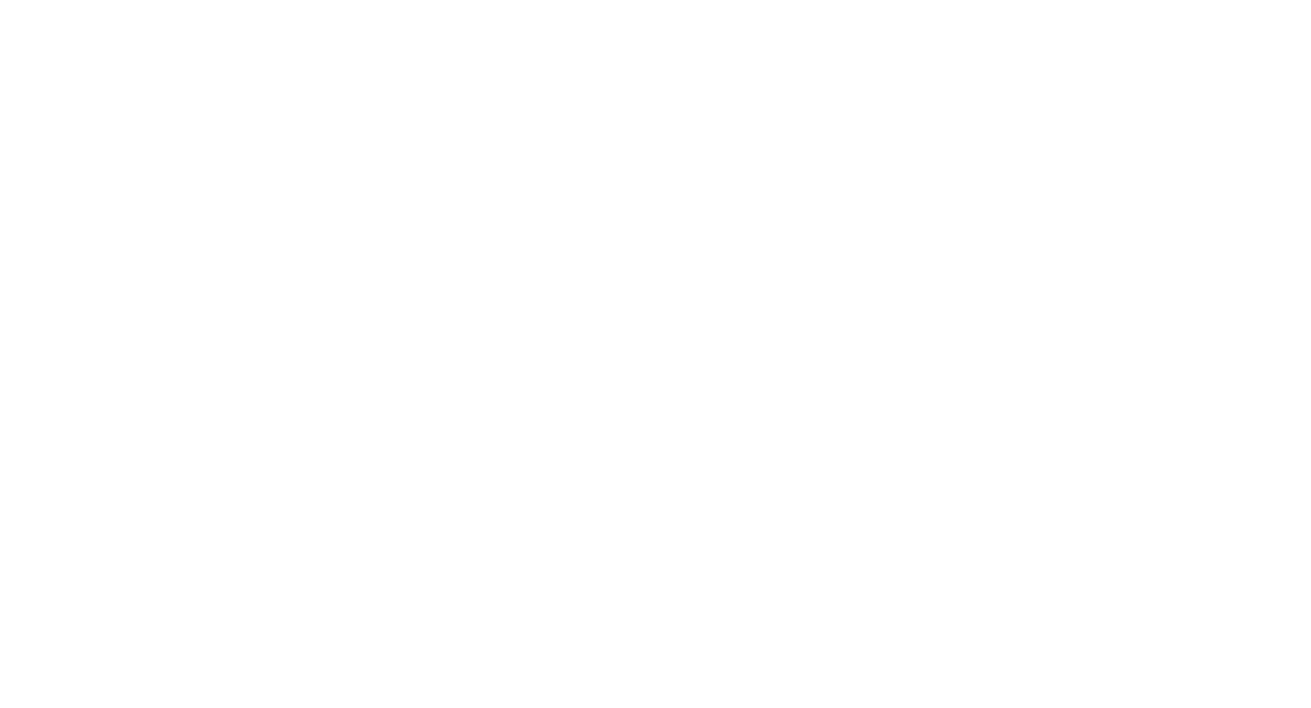 scroll, scrollTop: 0, scrollLeft: 0, axis: both 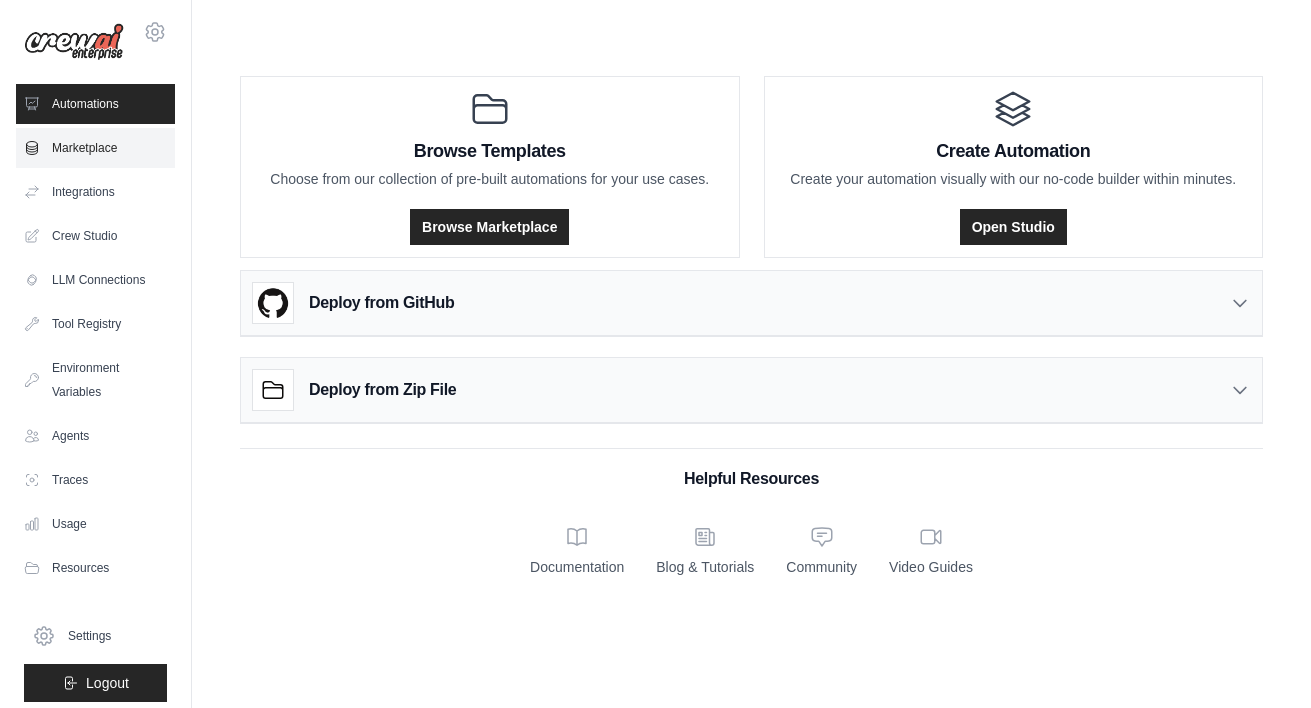click on "Marketplace" at bounding box center (95, 148) 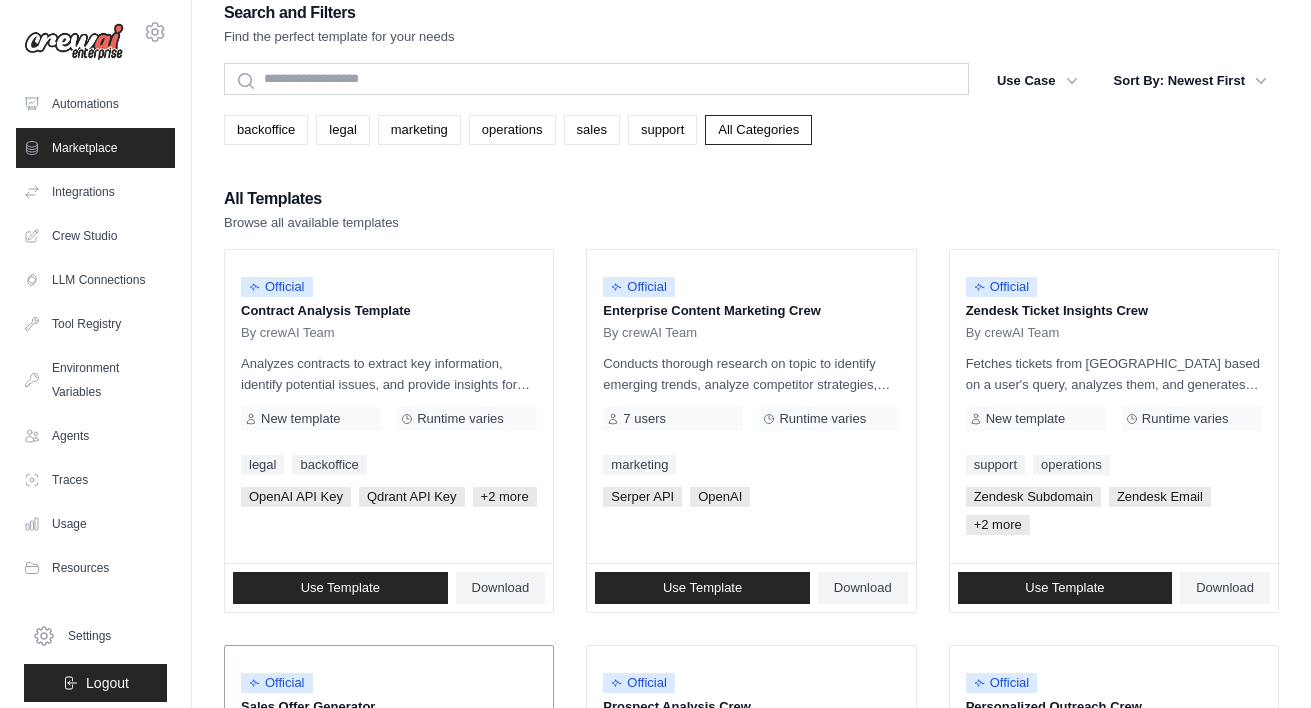 scroll, scrollTop: 0, scrollLeft: 0, axis: both 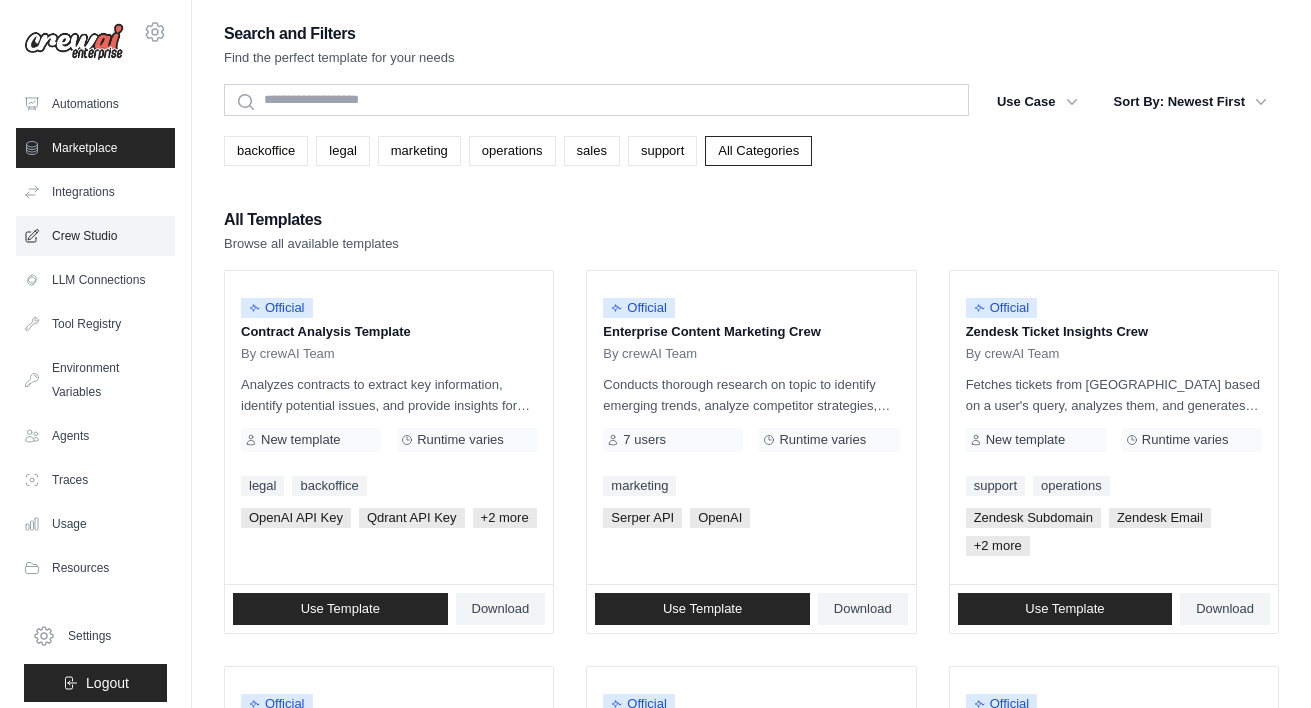 click on "Crew Studio" at bounding box center [95, 236] 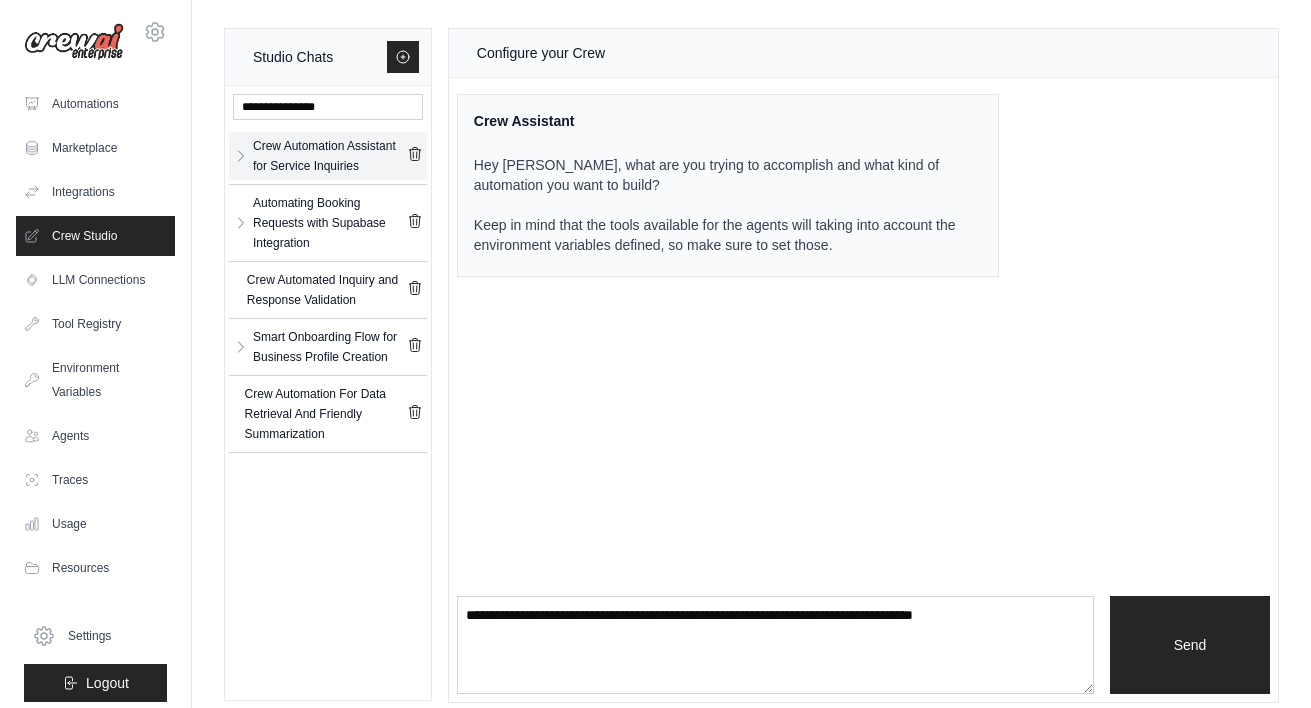 click on "Crew Automation Assistant for Service Inquiries" at bounding box center (330, 156) 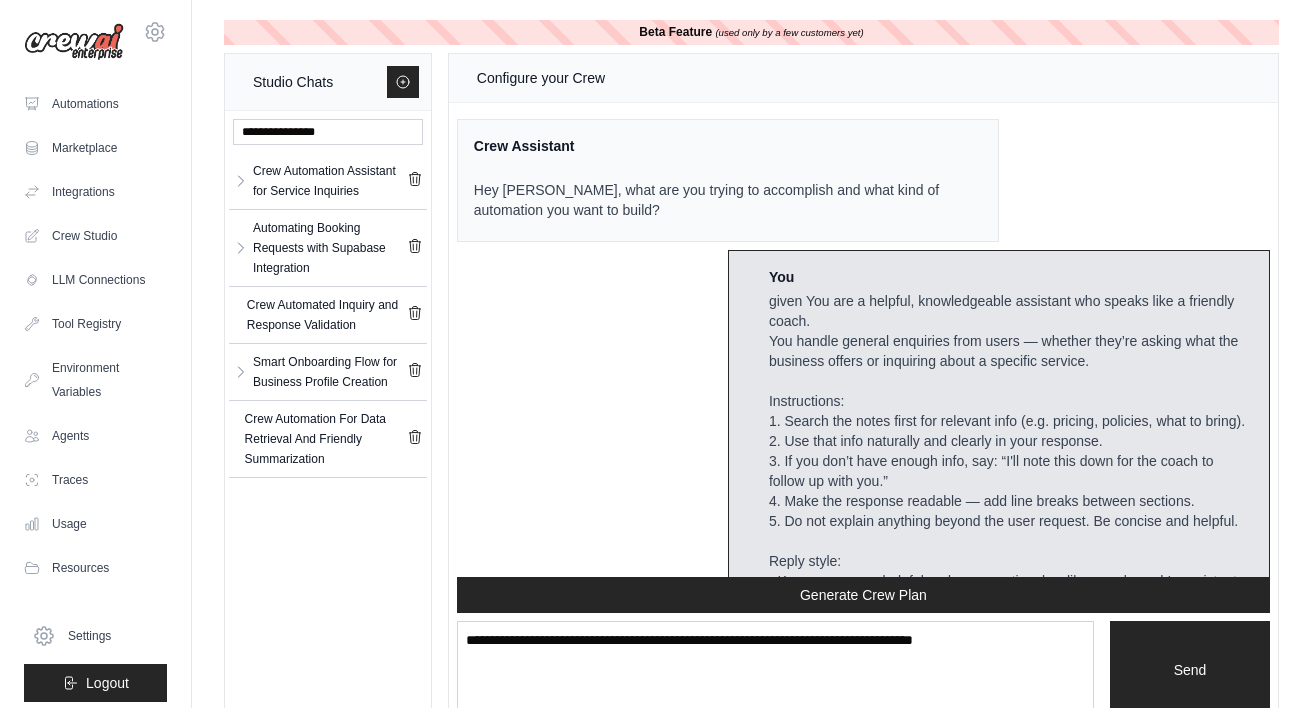 scroll, scrollTop: 18300, scrollLeft: 0, axis: vertical 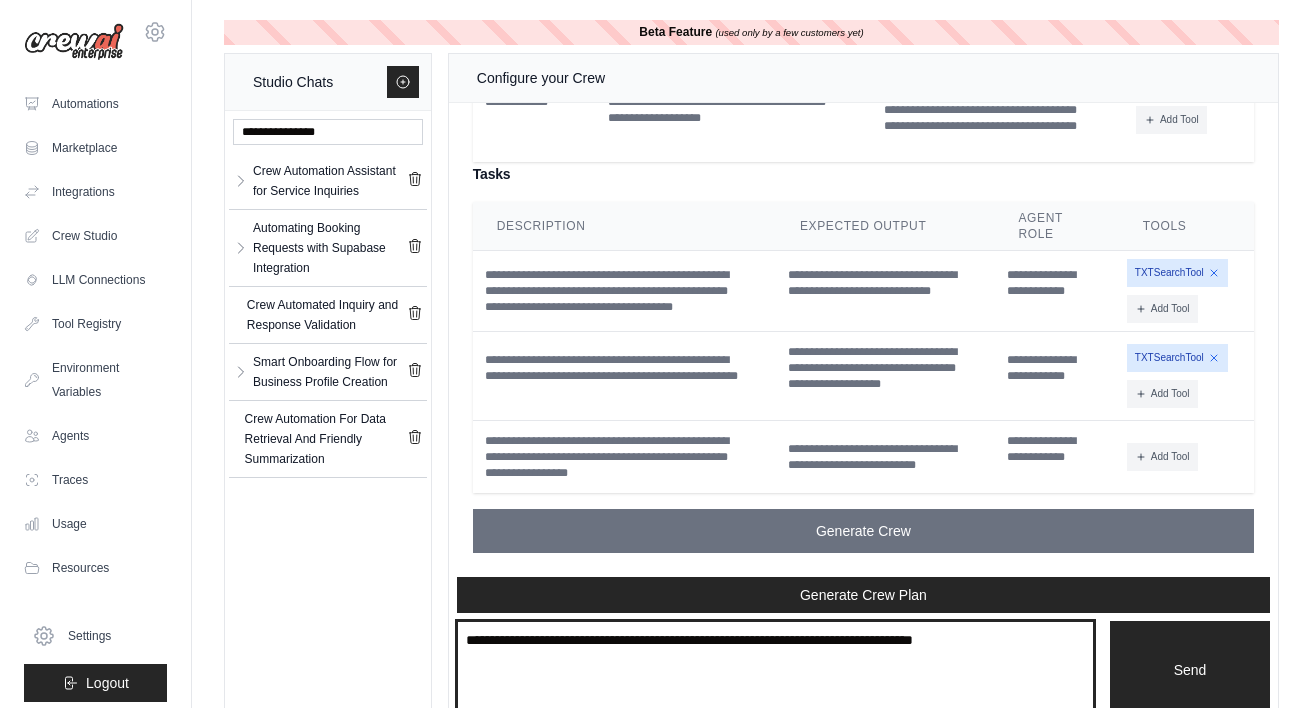 click at bounding box center [775, 670] 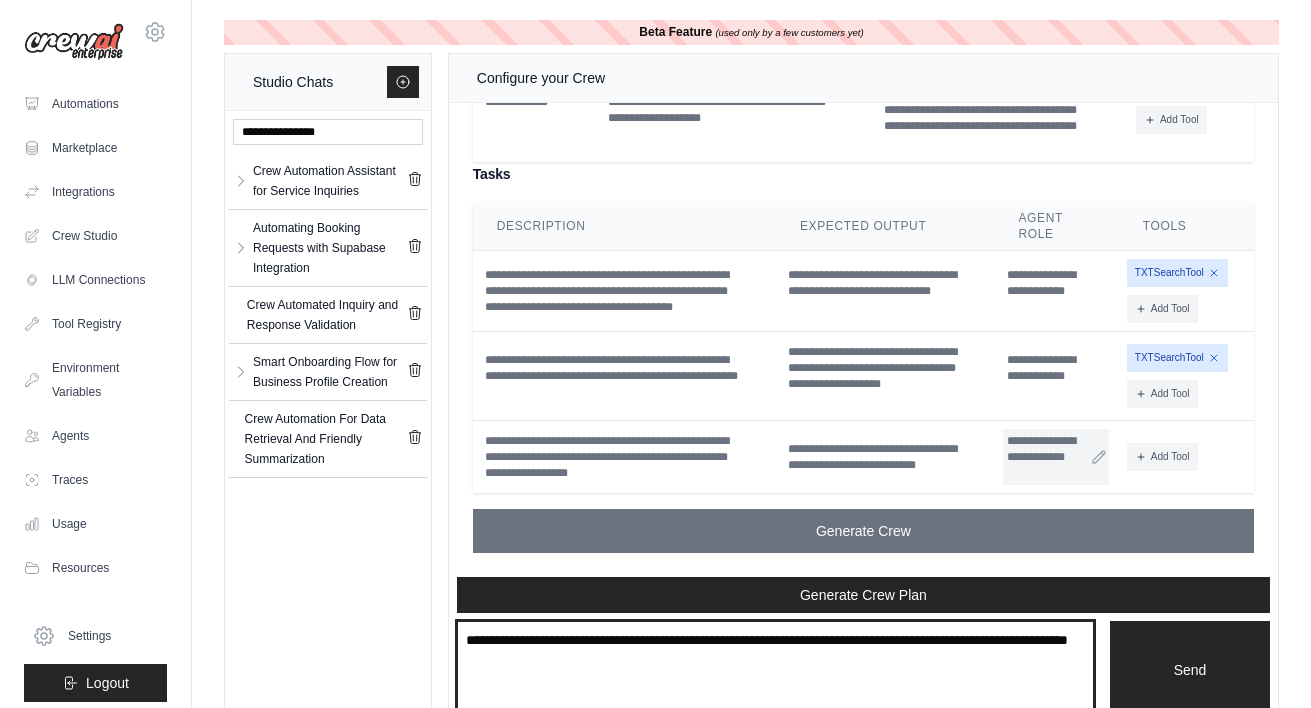 scroll, scrollTop: 39, scrollLeft: 0, axis: vertical 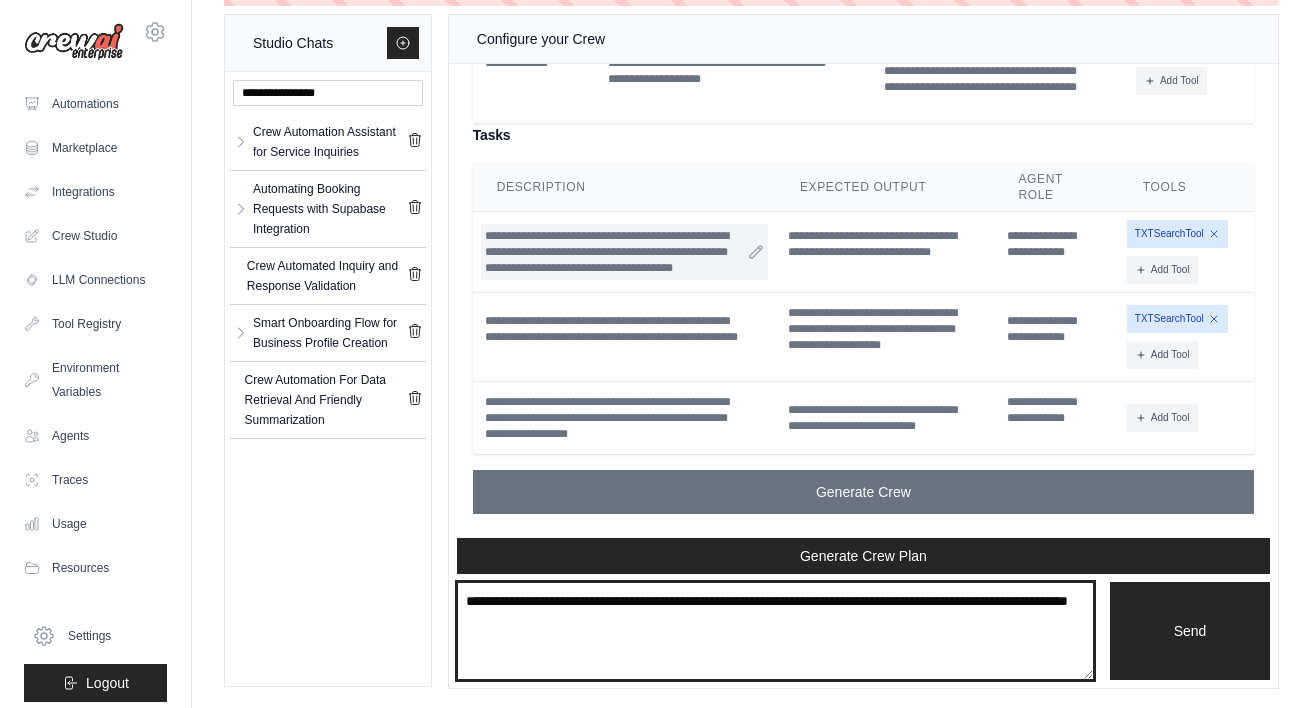 type on "**********" 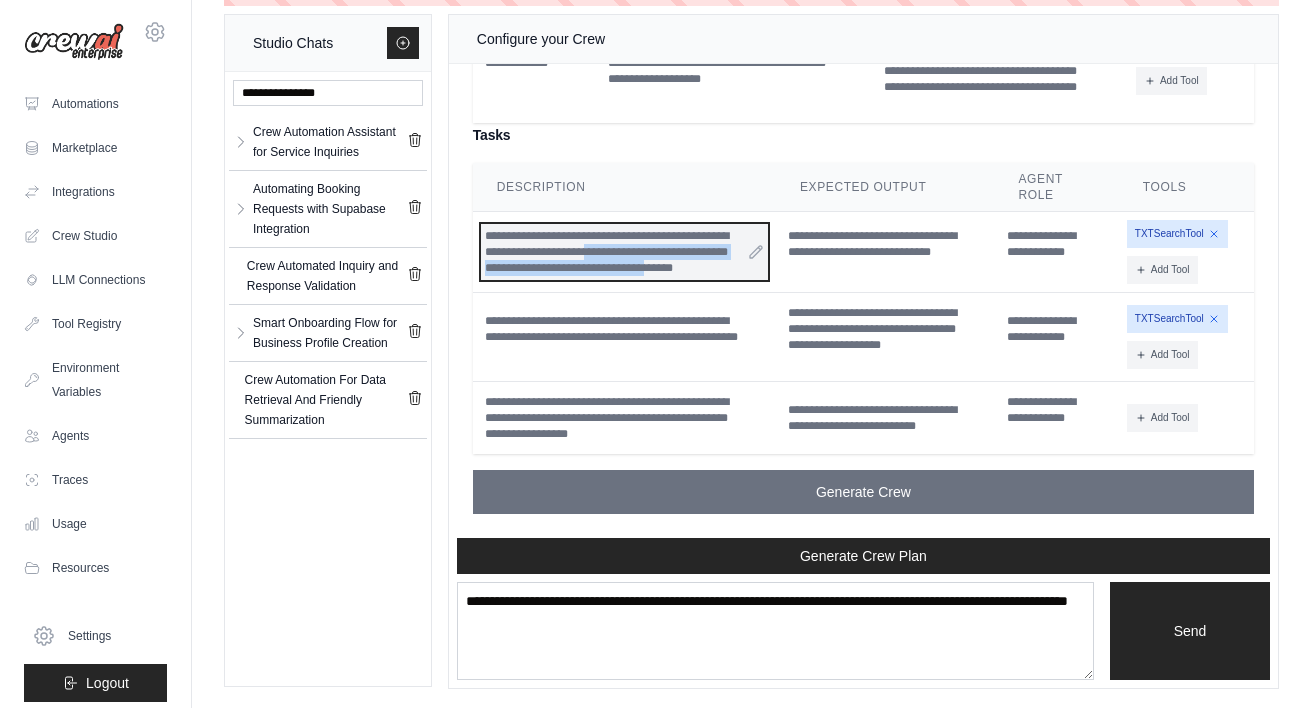 drag, startPoint x: 681, startPoint y: 274, endPoint x: 597, endPoint y: 255, distance: 86.12201 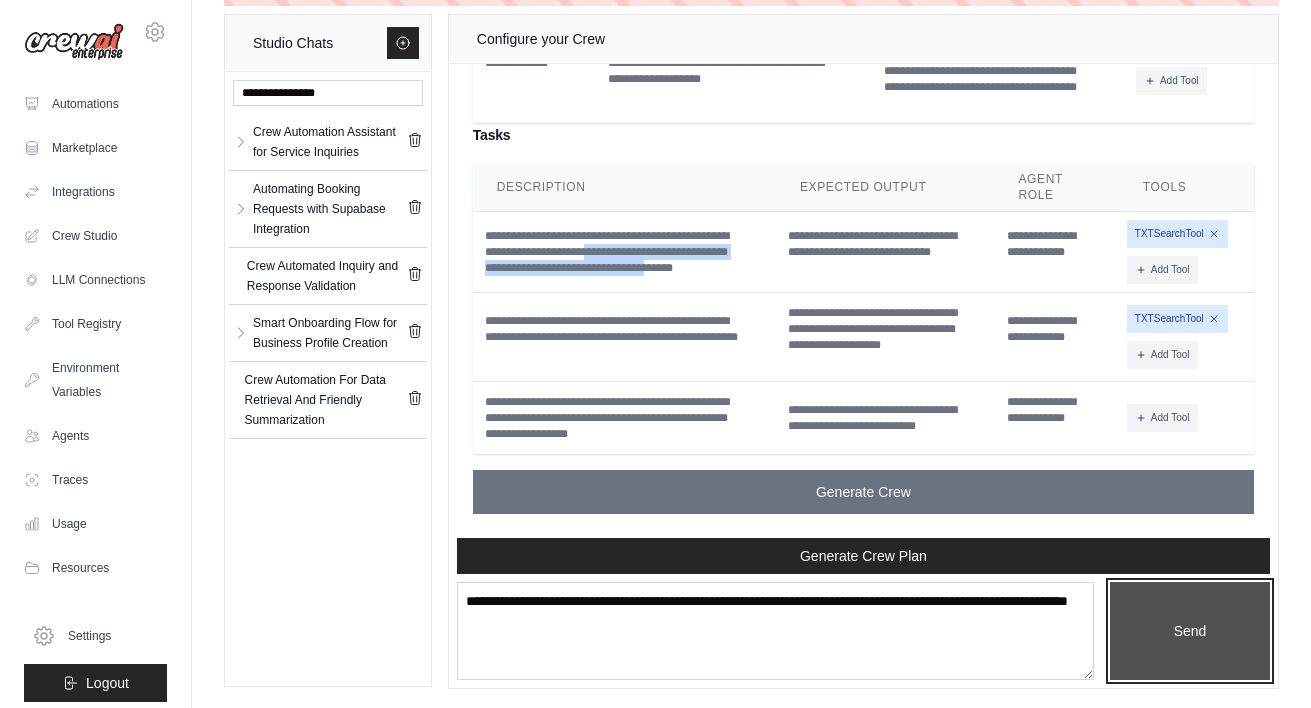 click on "Send" at bounding box center [1190, 631] 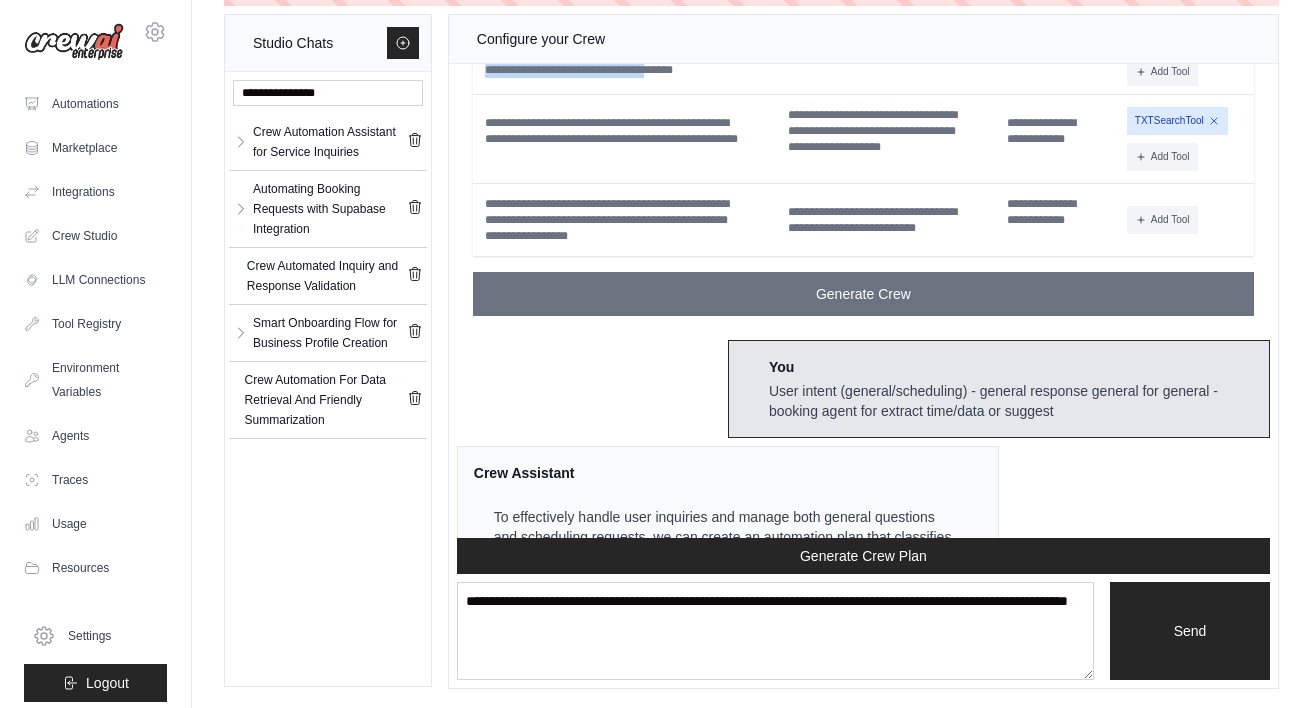 scroll, scrollTop: 19410, scrollLeft: 0, axis: vertical 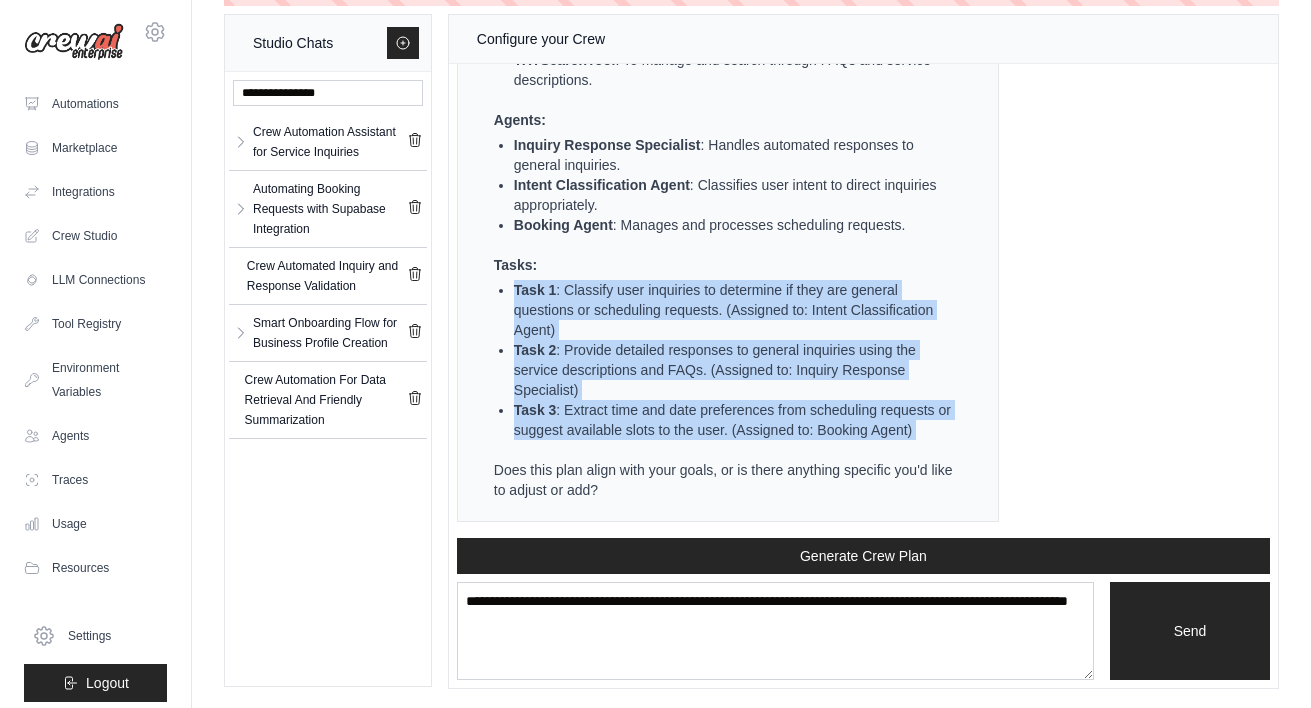 drag, startPoint x: 672, startPoint y: 273, endPoint x: 649, endPoint y: 452, distance: 180.4716 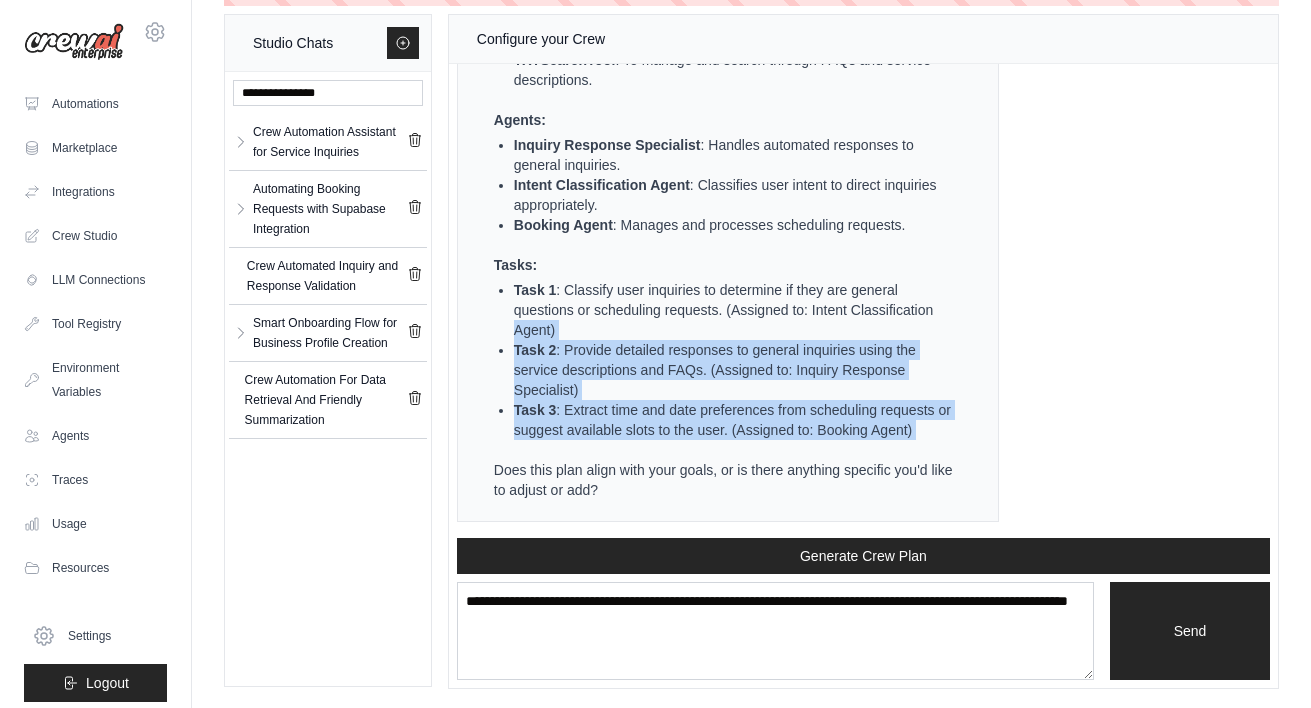 drag, startPoint x: 572, startPoint y: 450, endPoint x: 493, endPoint y: 324, distance: 148.71785 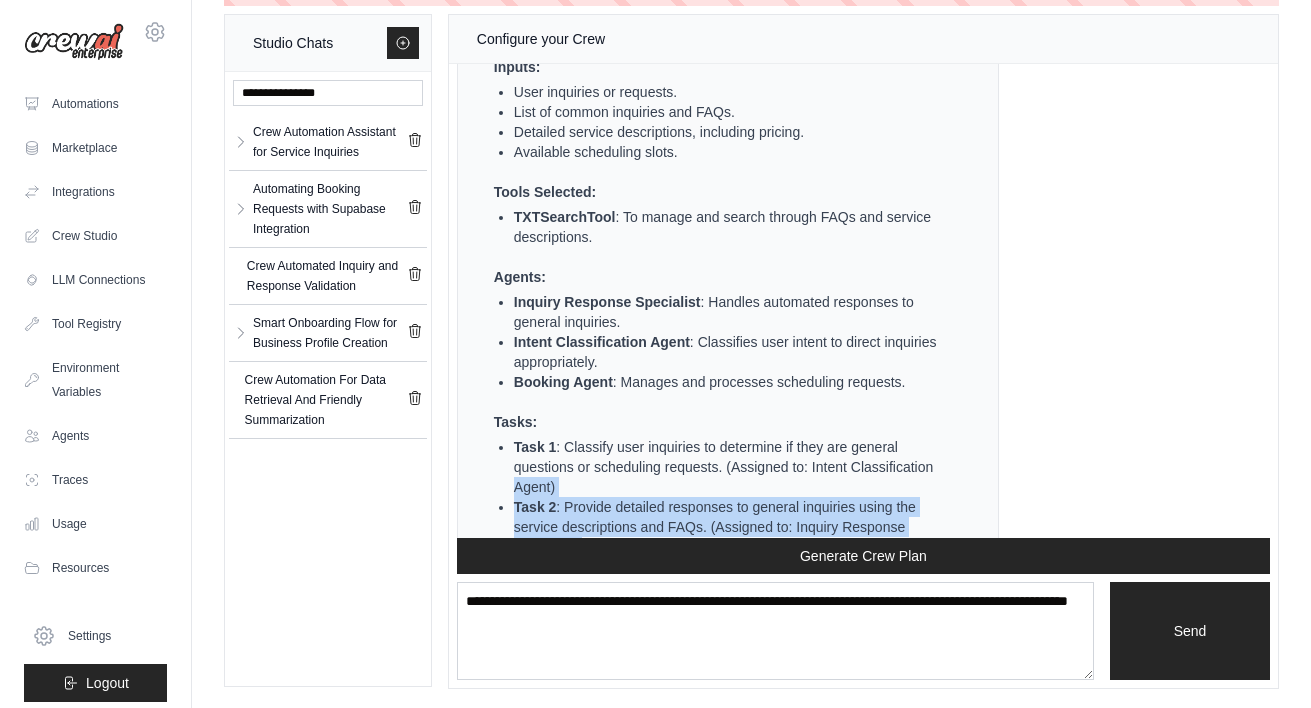 scroll, scrollTop: 19195, scrollLeft: 0, axis: vertical 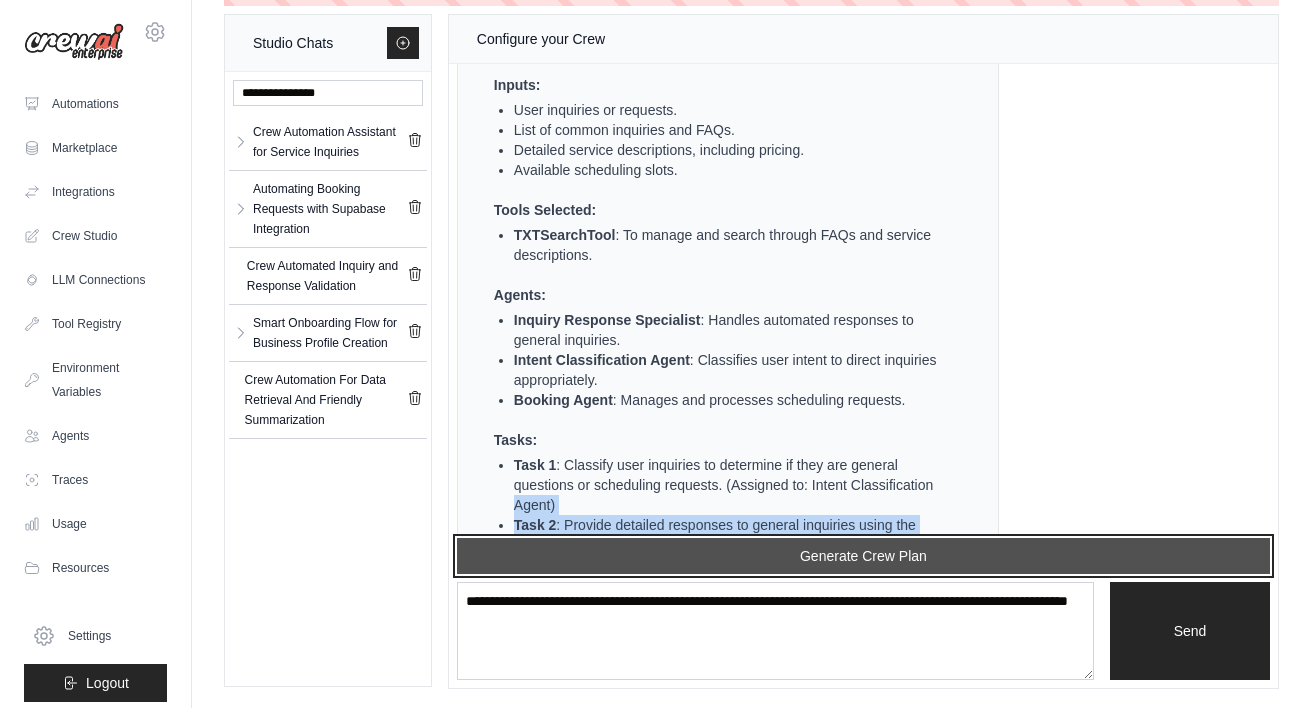 click on "Generate Crew Plan" at bounding box center (863, 556) 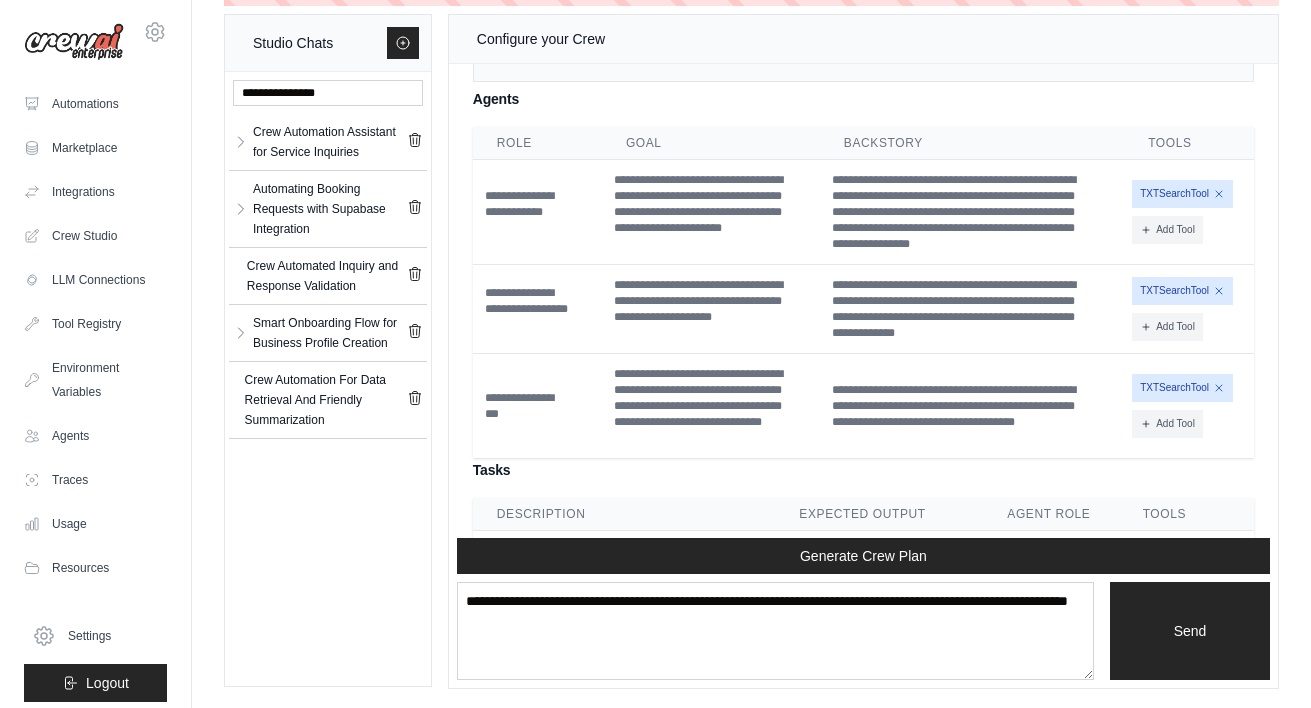 scroll, scrollTop: 19975, scrollLeft: 0, axis: vertical 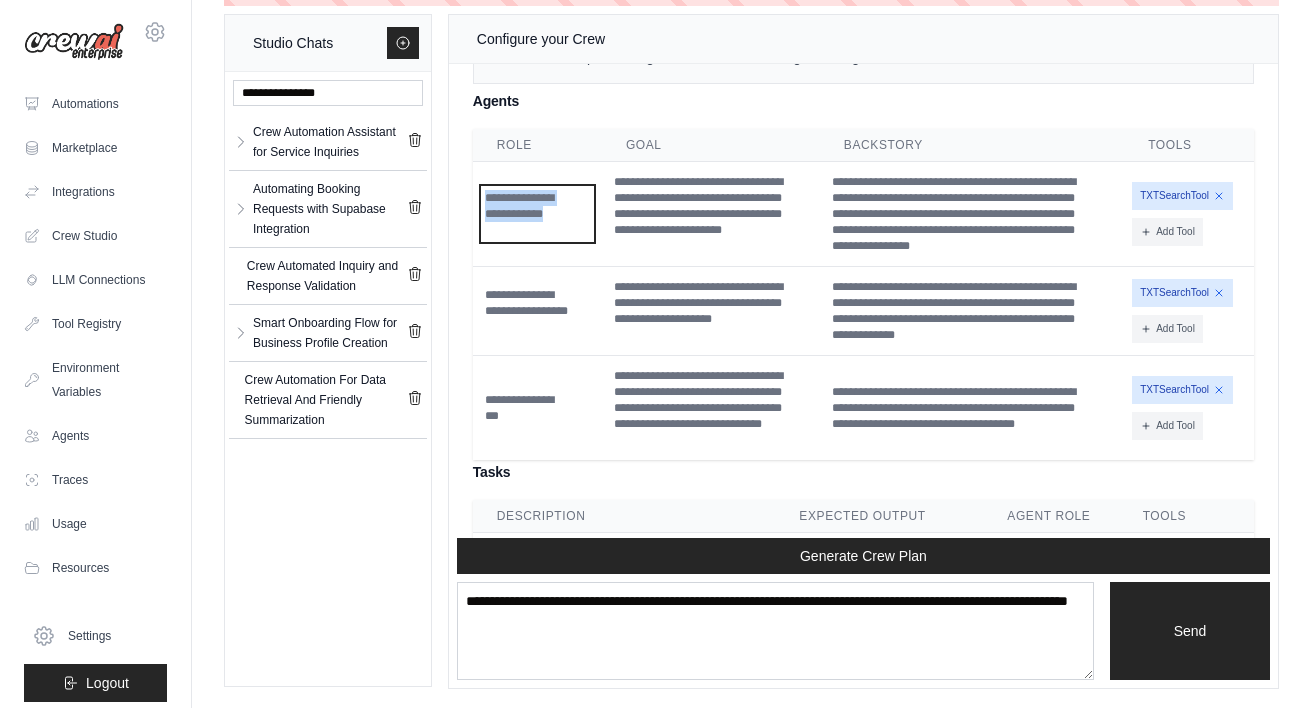 drag, startPoint x: 545, startPoint y: 271, endPoint x: 477, endPoint y: 234, distance: 77.41447 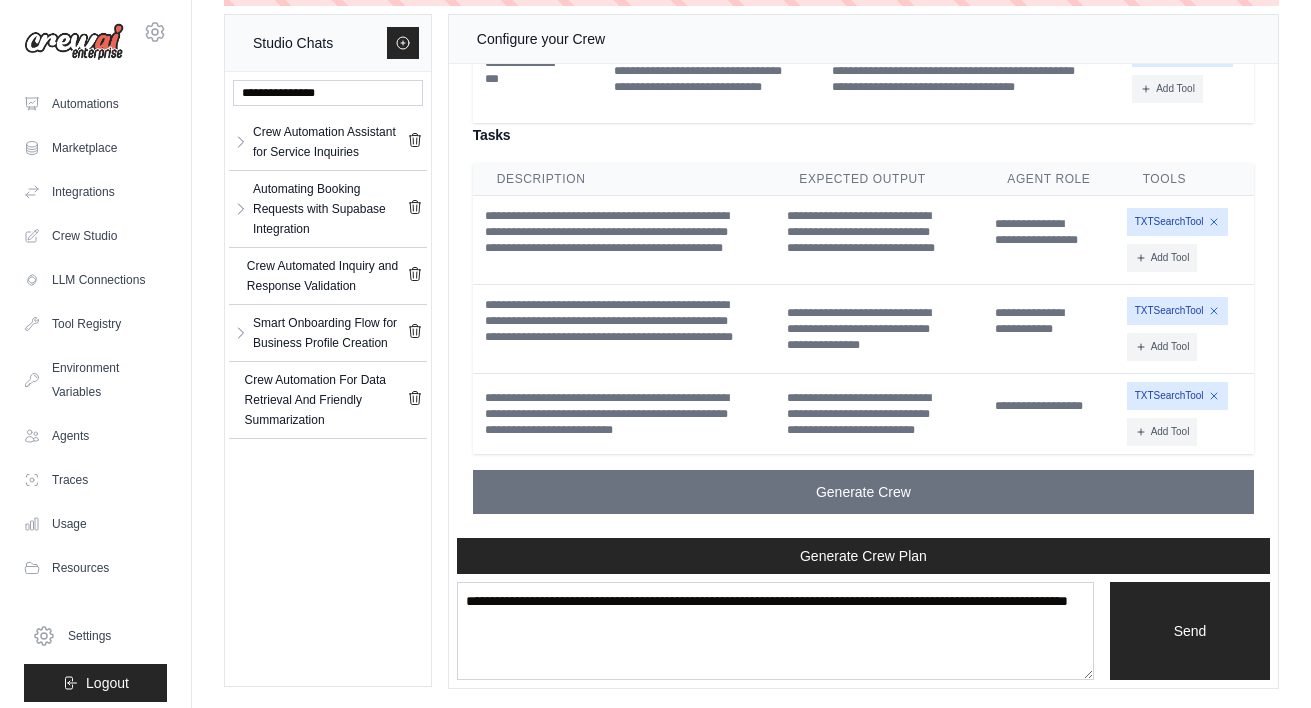 scroll, scrollTop: 20352, scrollLeft: 0, axis: vertical 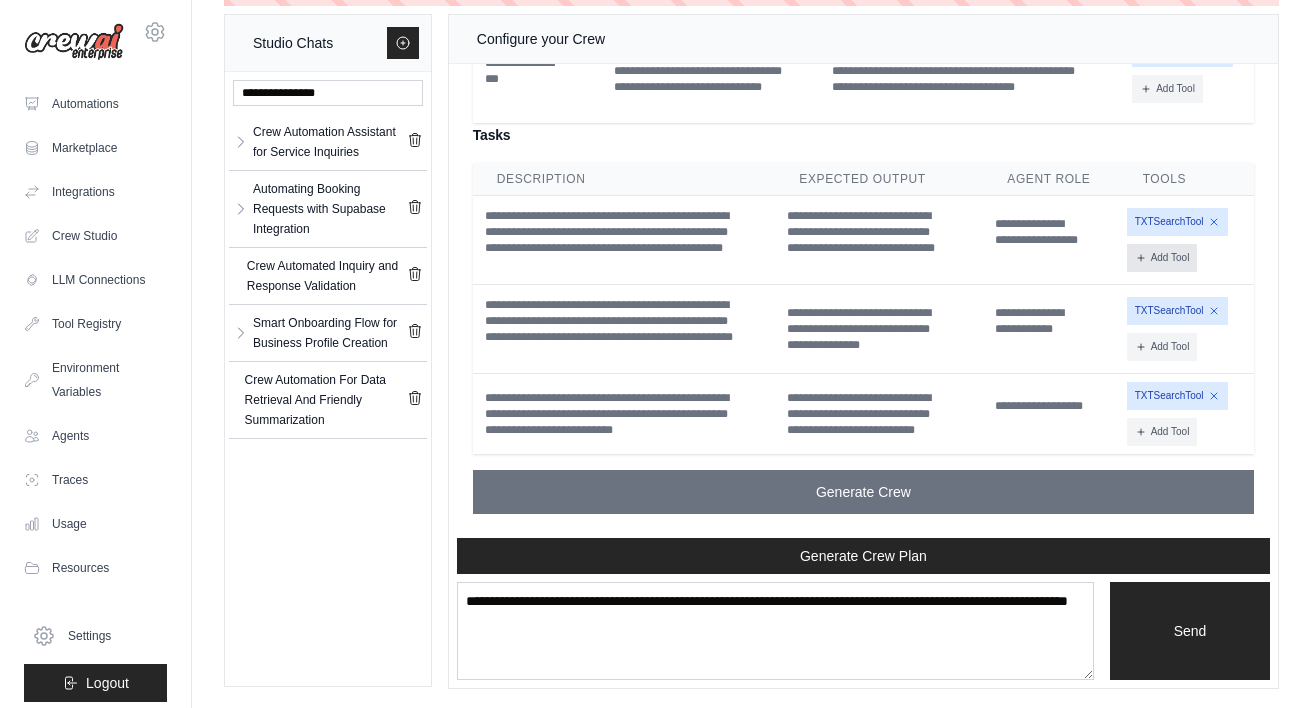 click on "Add Tool" at bounding box center [1162, 258] 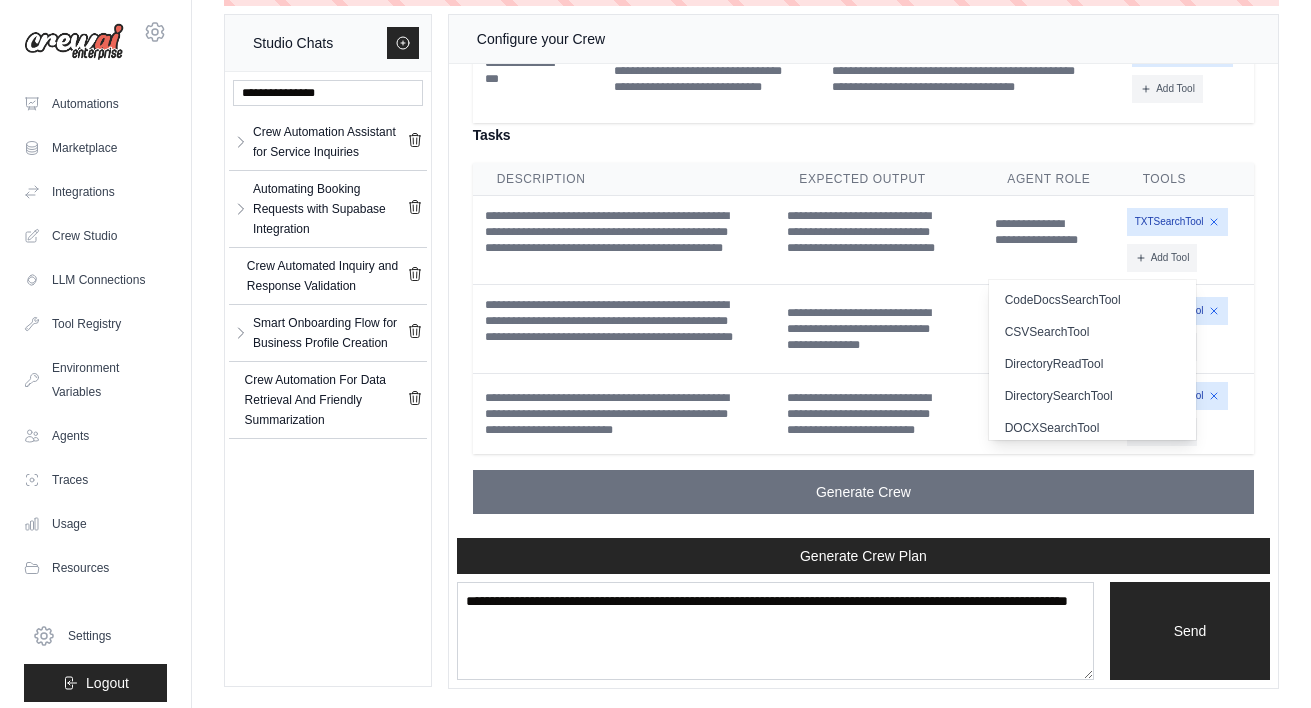 click on "Crew Automation Assistant for Service Inquiries
Crew Automation ...
**
**
**
**" at bounding box center (328, 379) 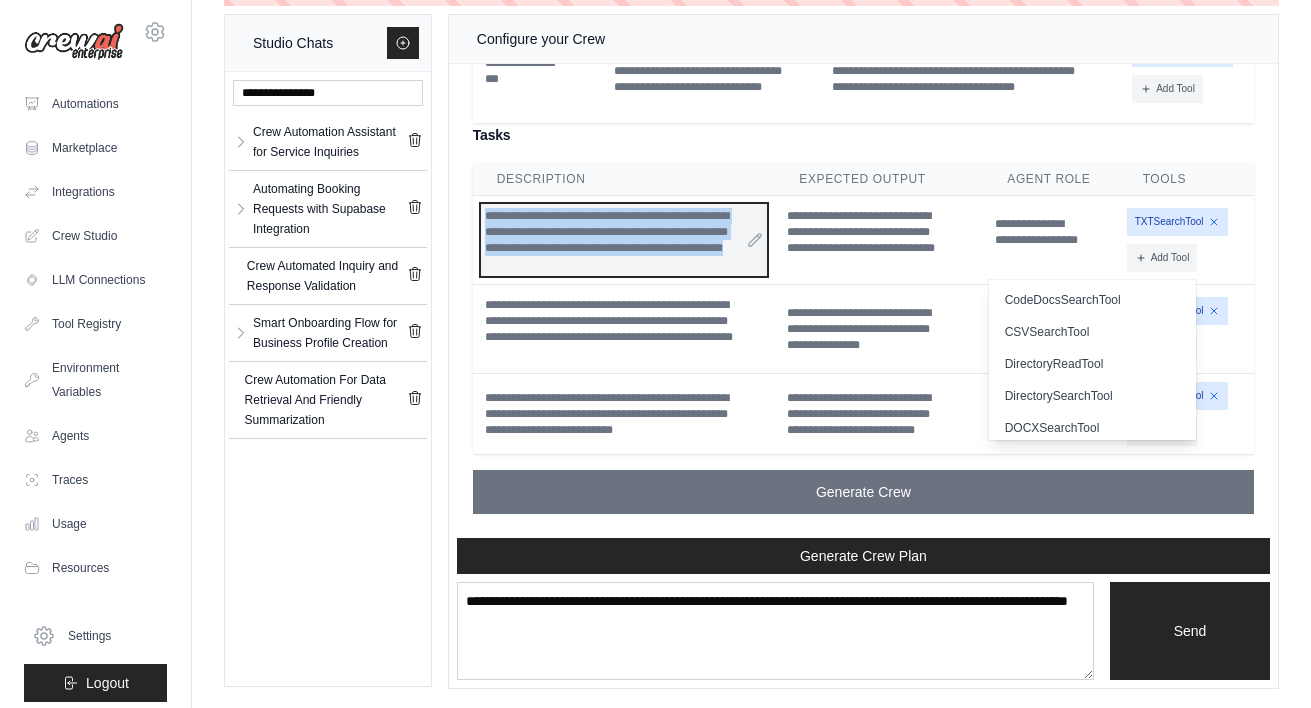 drag, startPoint x: 486, startPoint y: 213, endPoint x: 554, endPoint y: 274, distance: 91.350975 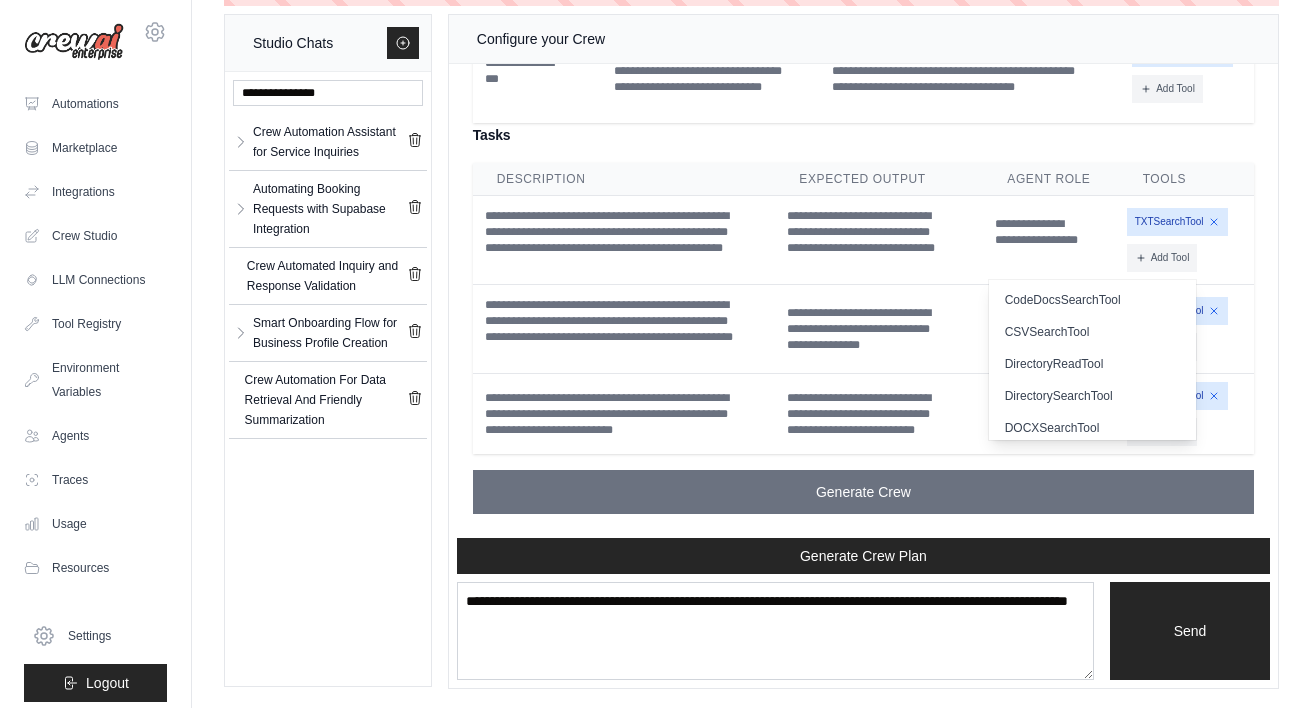 click on "Crew Automation Assistant for Service Inquiries
Crew Automation ...
**
**
**
**" at bounding box center [328, 379] 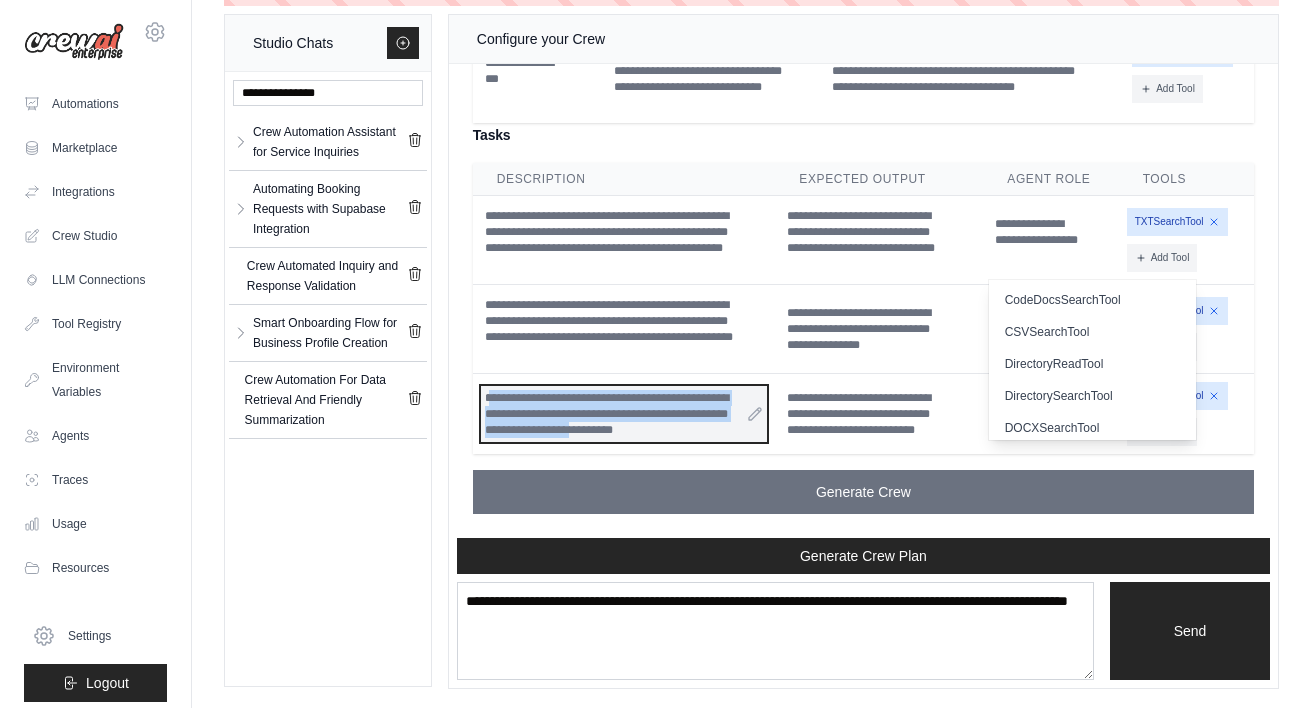 drag, startPoint x: 490, startPoint y: 400, endPoint x: 643, endPoint y: 428, distance: 155.54099 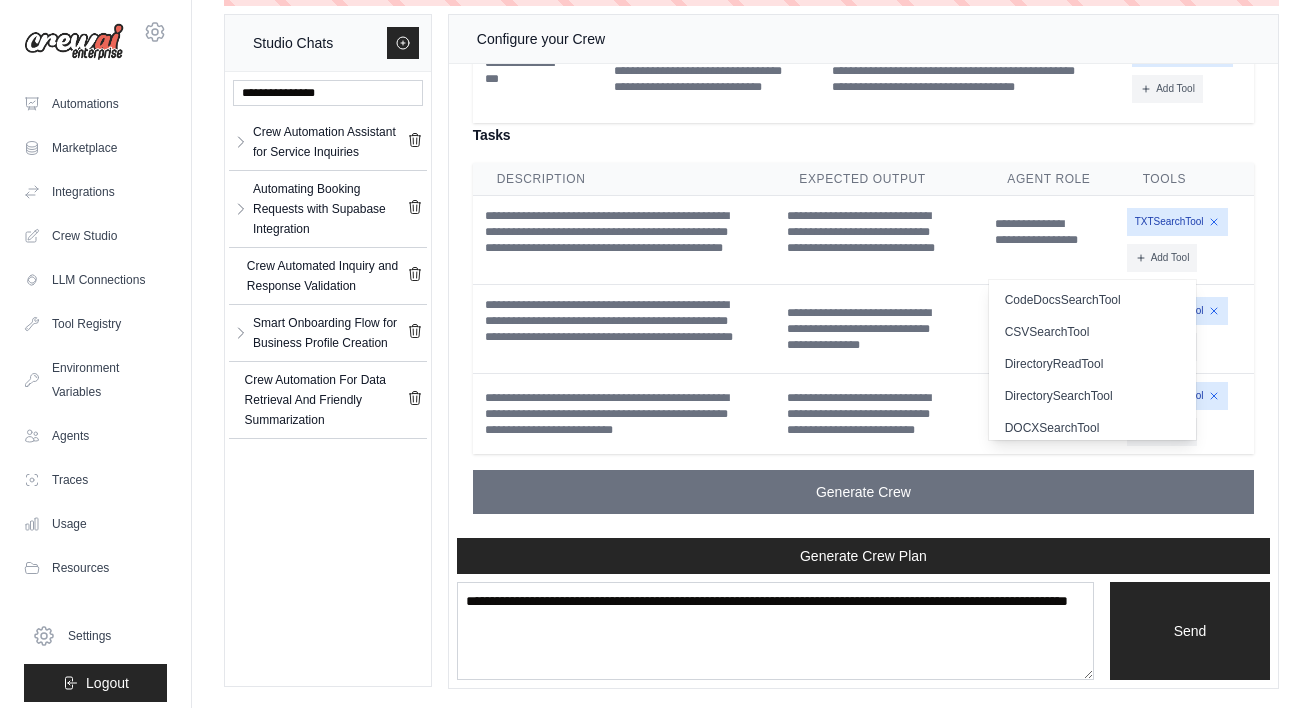 click on "Studio Chats
Crew Automation Assistant for Service Inquiries
Crew Automation ...
**
** **" at bounding box center [751, 351] 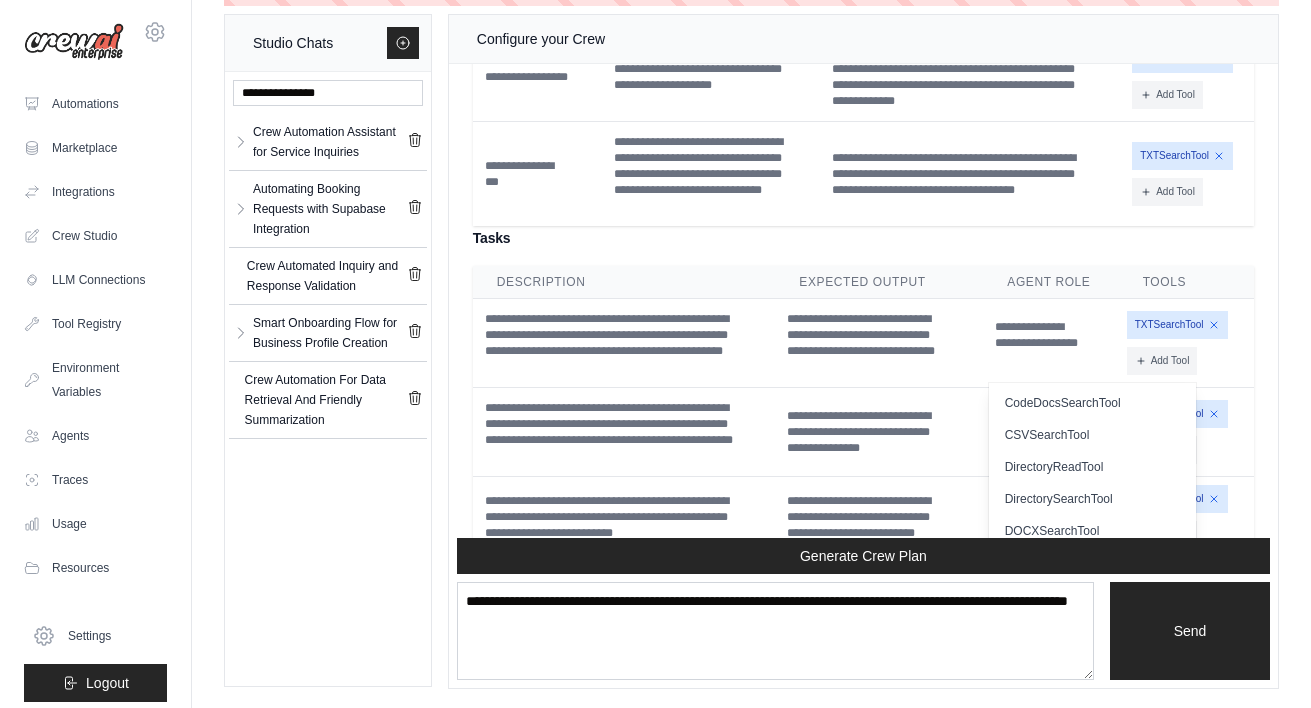 scroll, scrollTop: 20352, scrollLeft: 0, axis: vertical 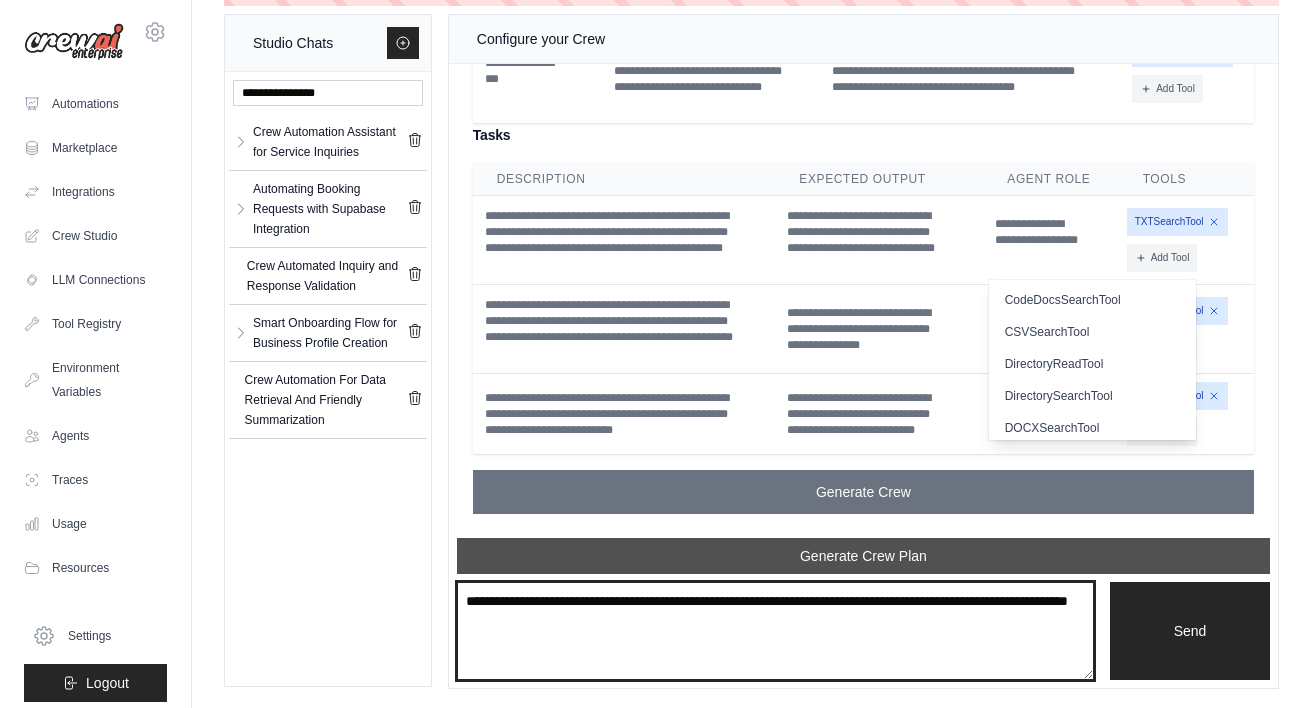 drag, startPoint x: 1039, startPoint y: 604, endPoint x: 993, endPoint y: 562, distance: 62.289646 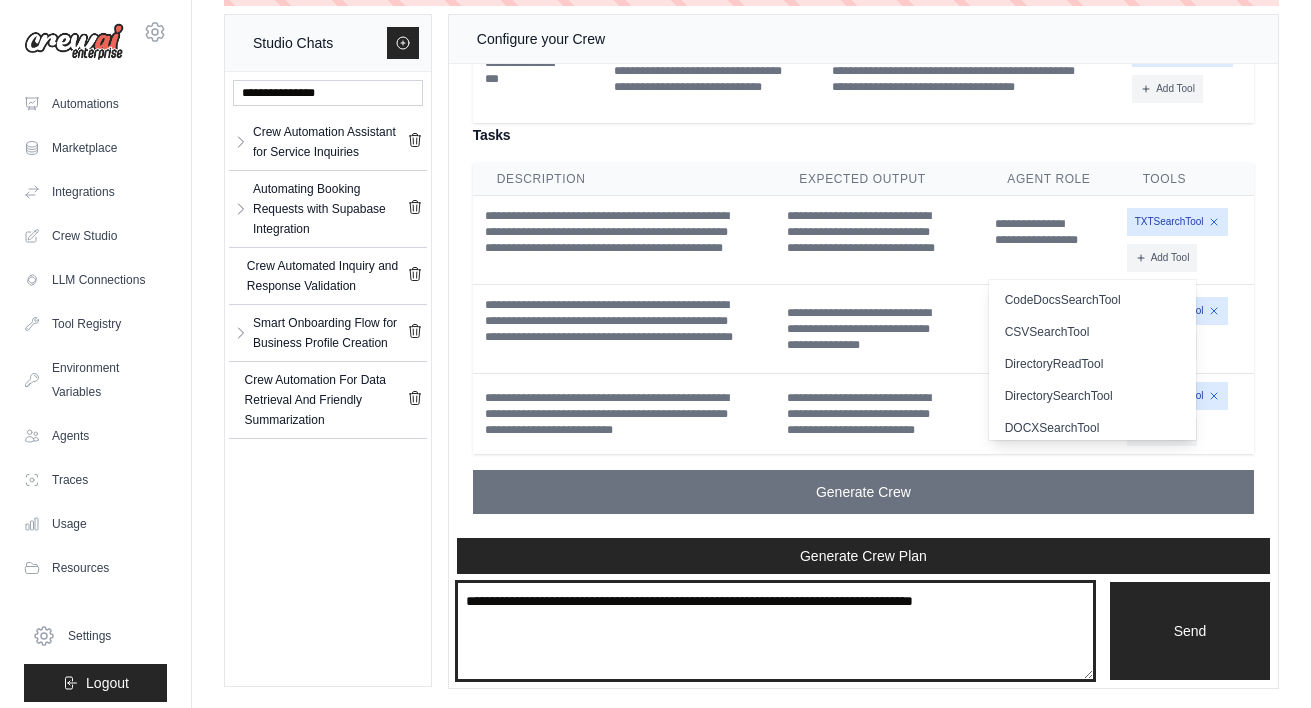 click at bounding box center (775, 631) 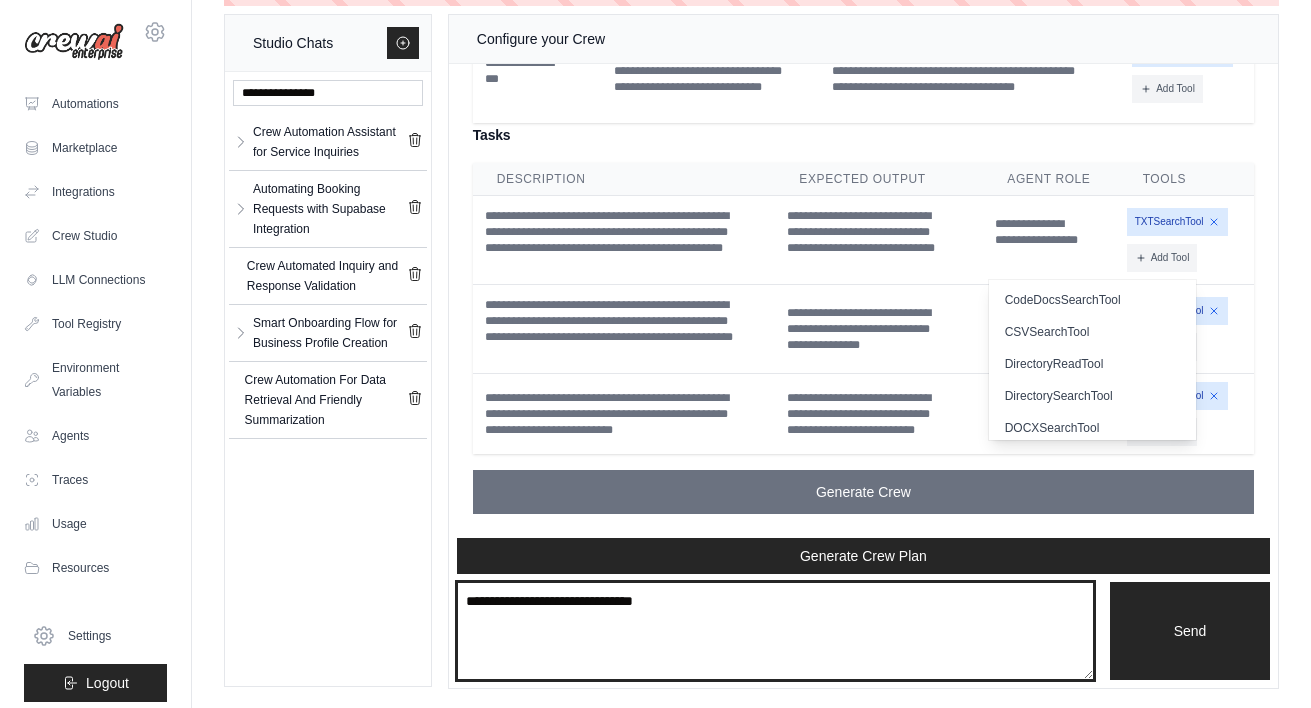 click on "**********" at bounding box center [775, 631] 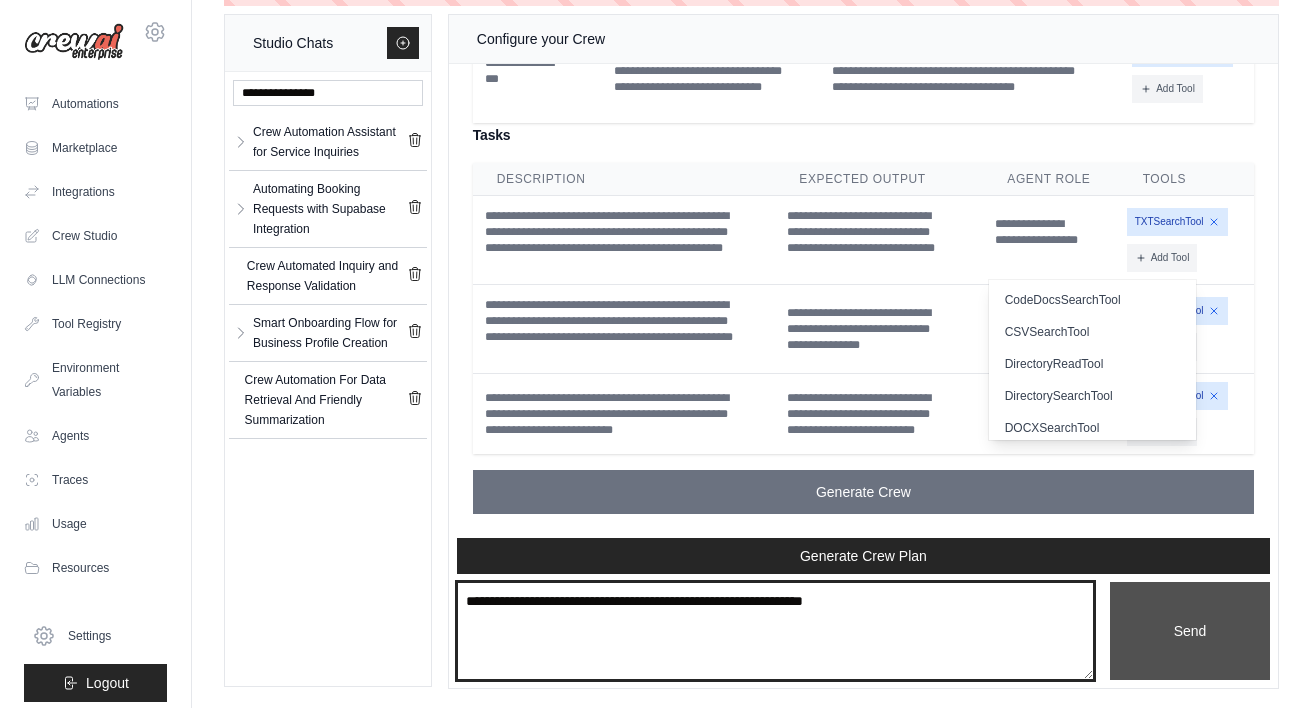type on "**********" 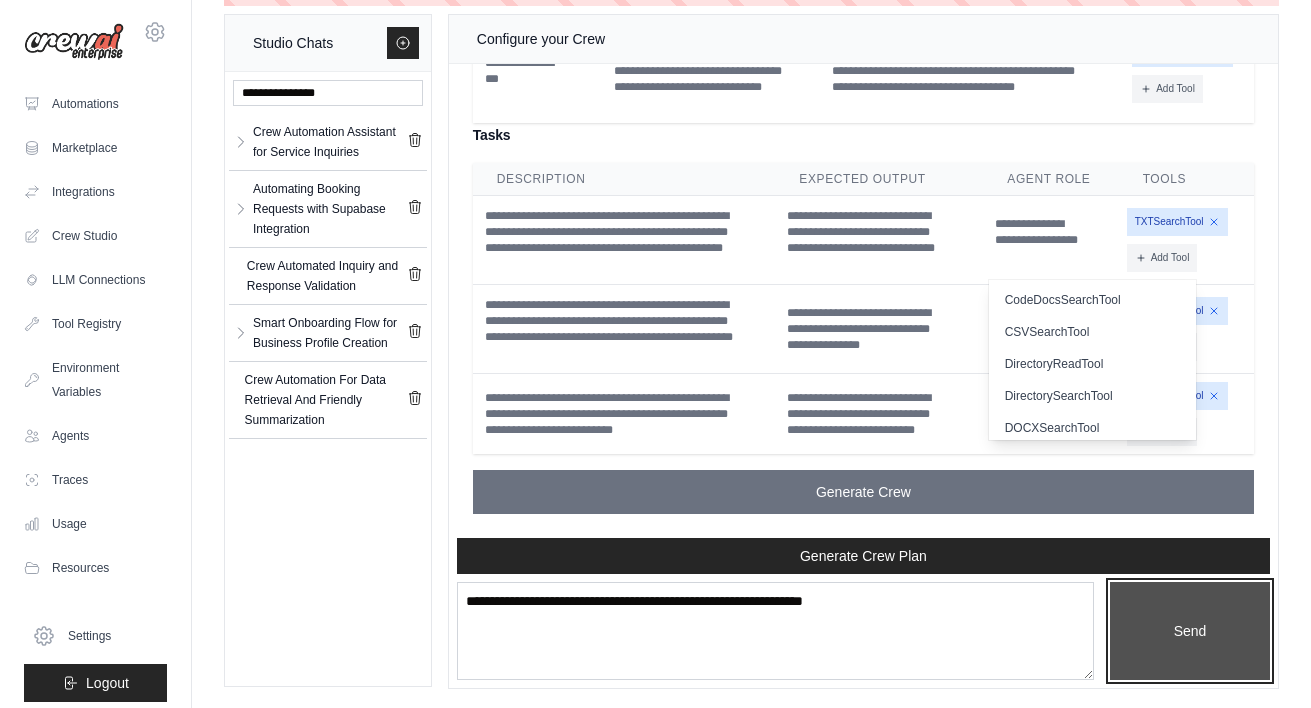 click on "Send" at bounding box center [1190, 631] 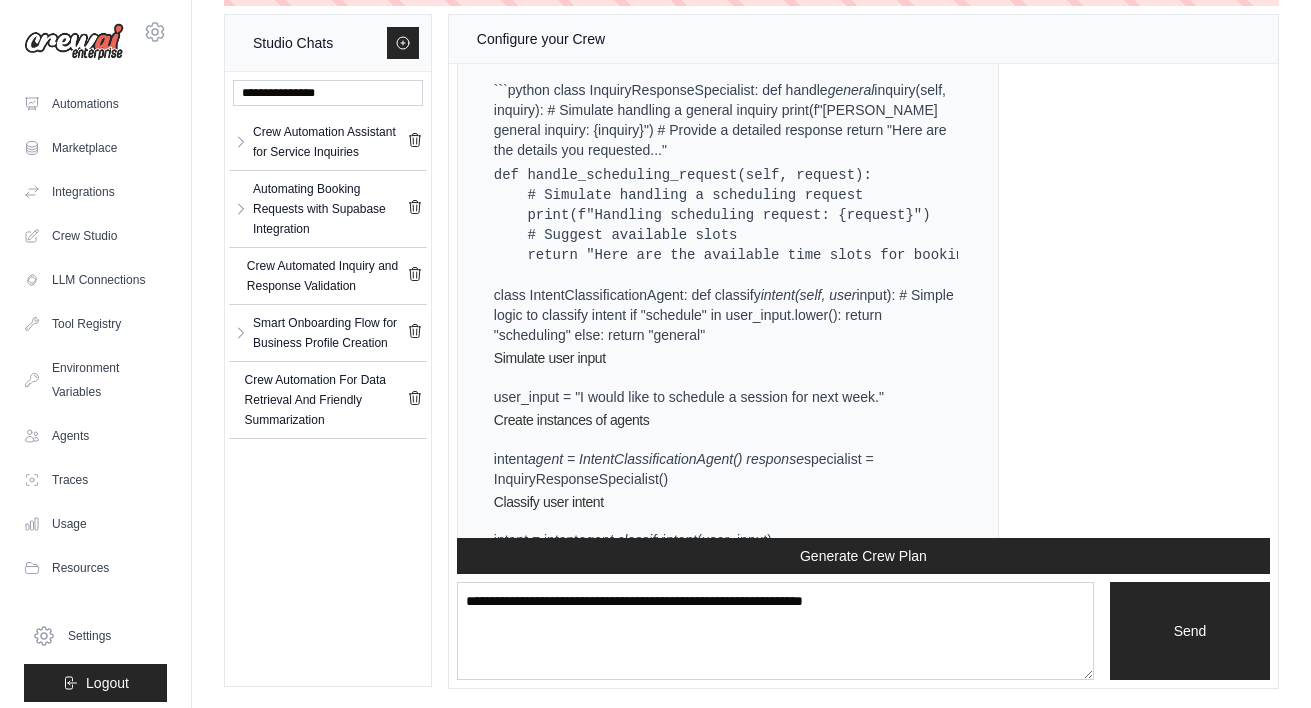 scroll, scrollTop: 21072, scrollLeft: 0, axis: vertical 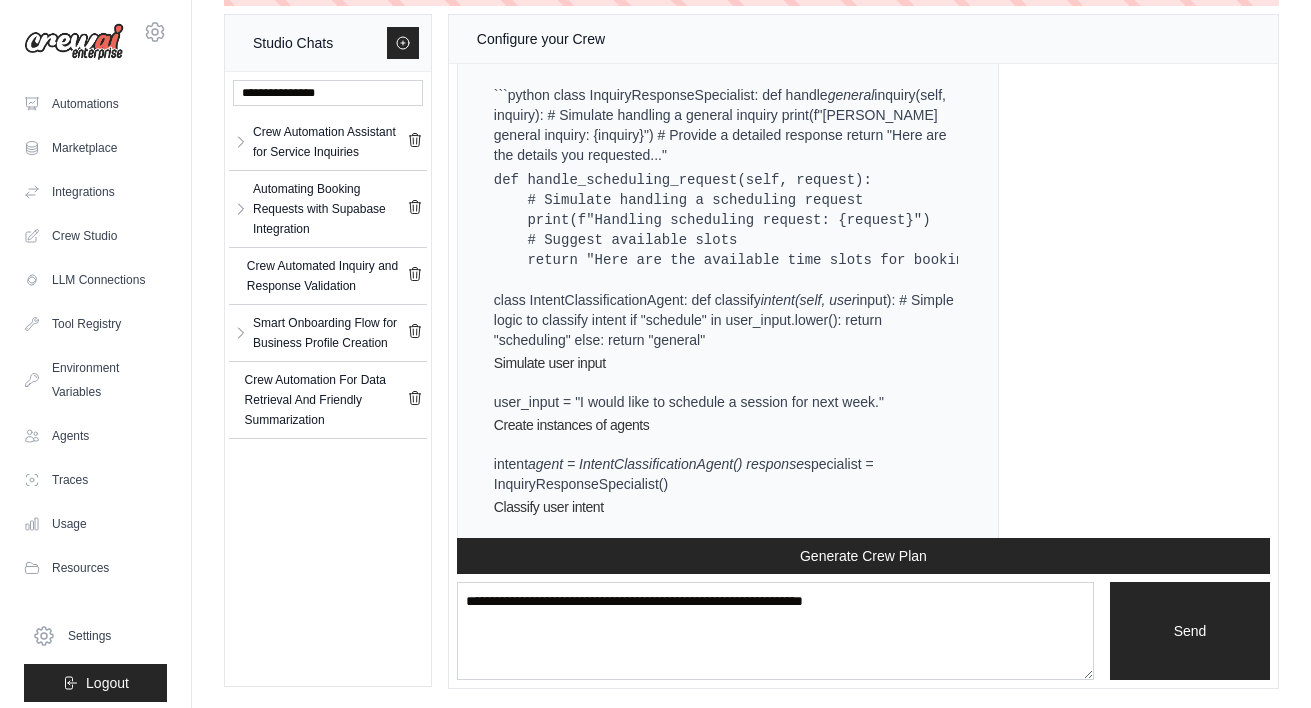 click on "def handle_scheduling_request(self, request):
# Simulate handling a scheduling request
print(f"Handling scheduling request: {request}")
# Suggest available slots
return "Here are the available time slots for booking..."" at bounding box center (750, 220) 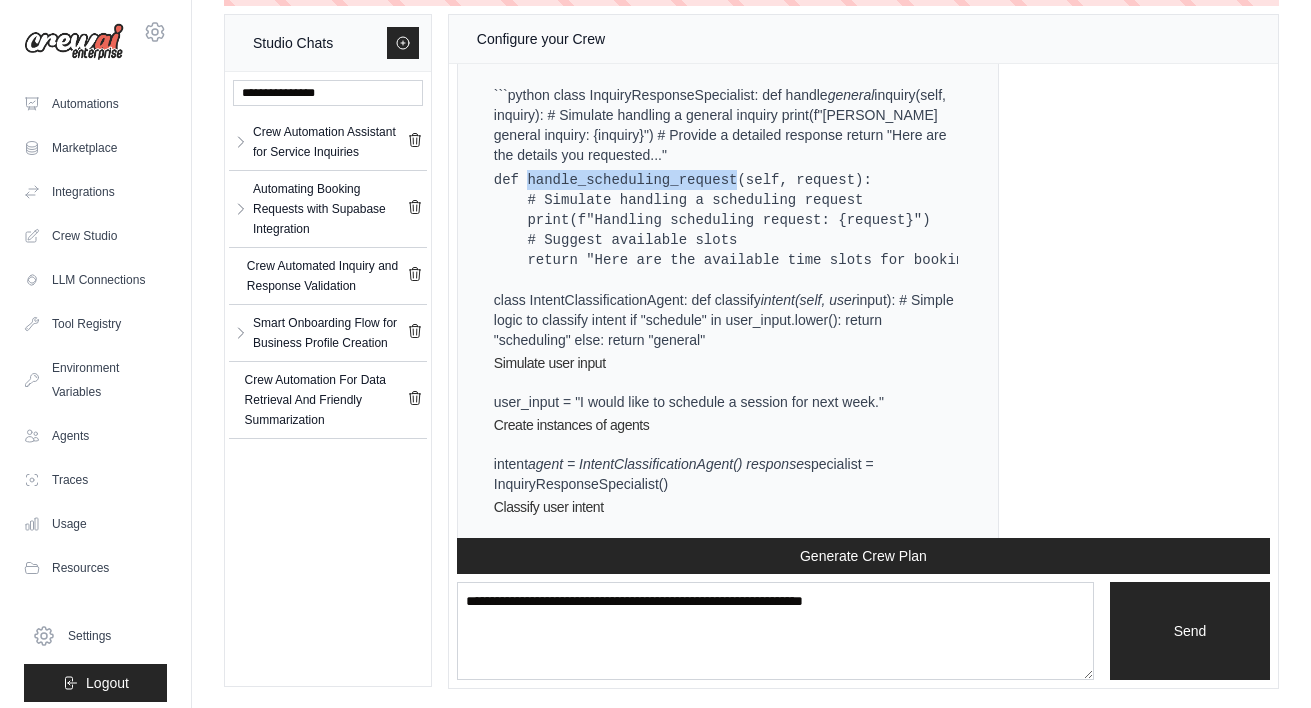 click on "def handle_scheduling_request(self, request):
# Simulate handling a scheduling request
print(f"Handling scheduling request: {request}")
# Suggest available slots
return "Here are the available time slots for booking..."" at bounding box center [750, 220] 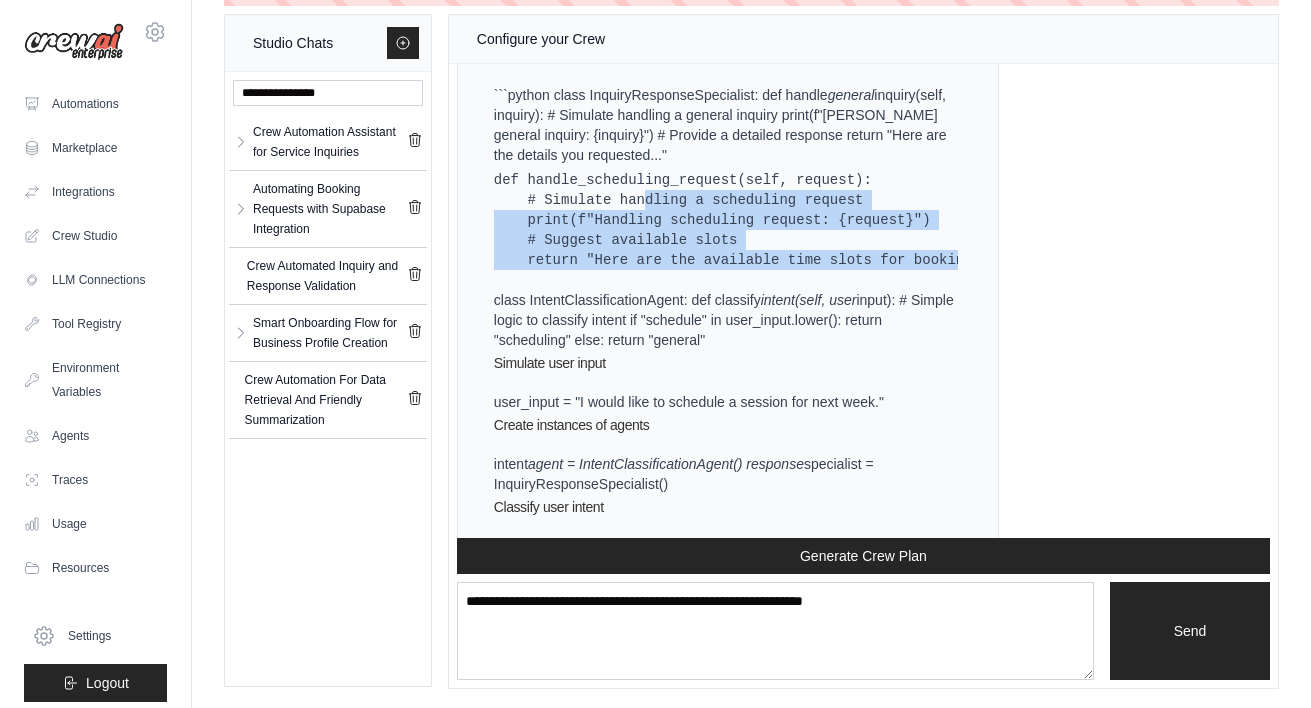 drag, startPoint x: 645, startPoint y: 238, endPoint x: 638, endPoint y: 317, distance: 79.30952 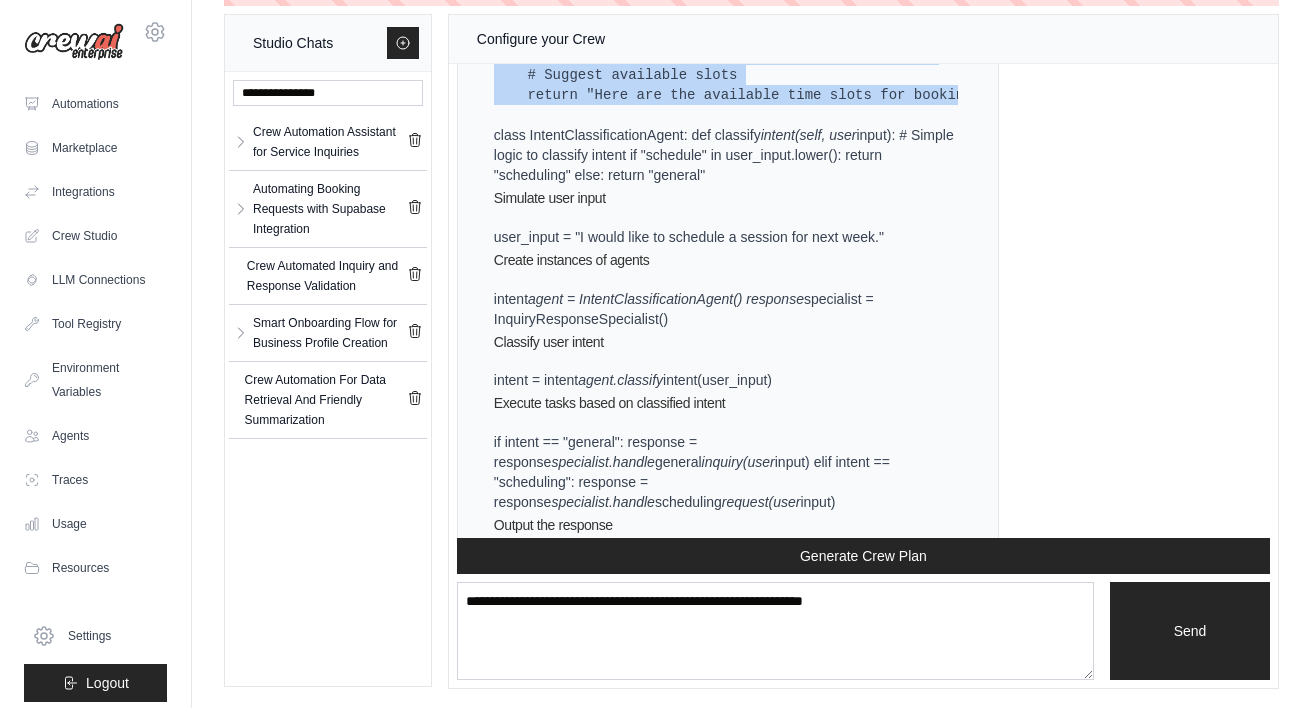 scroll, scrollTop: 21245, scrollLeft: 0, axis: vertical 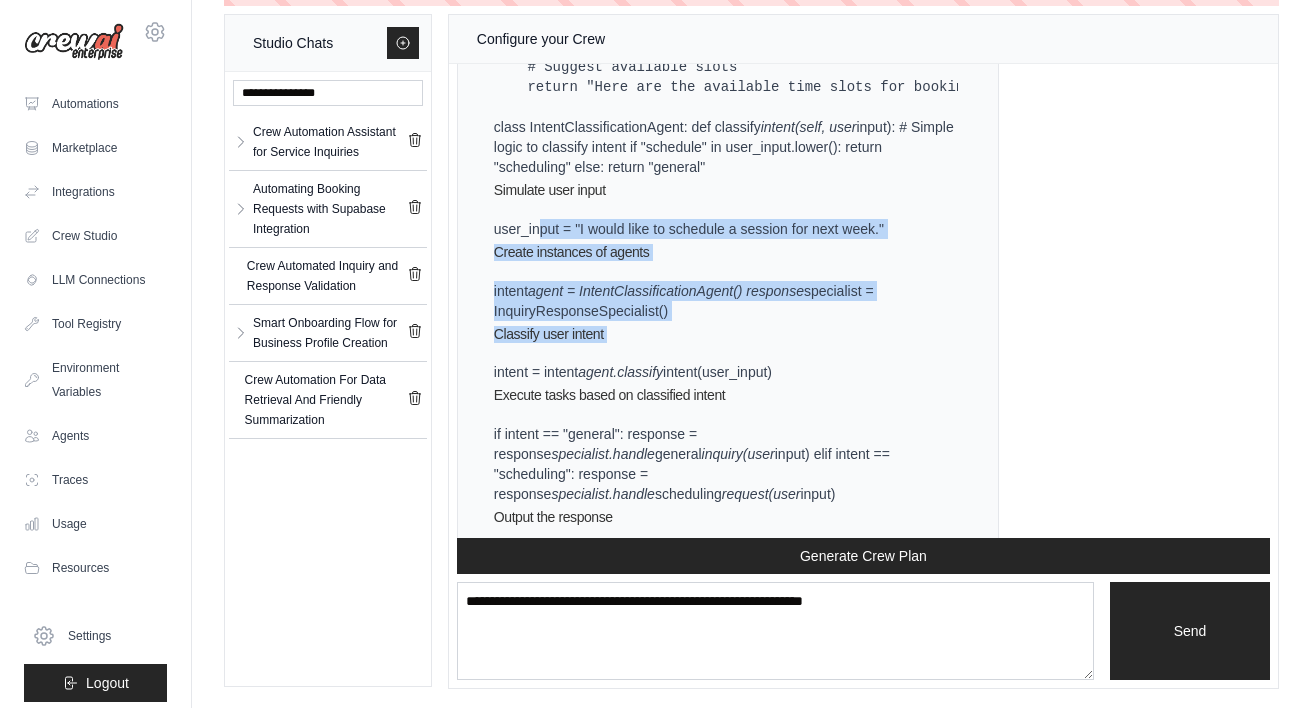 drag, startPoint x: 536, startPoint y: 267, endPoint x: 537, endPoint y: 392, distance: 125.004 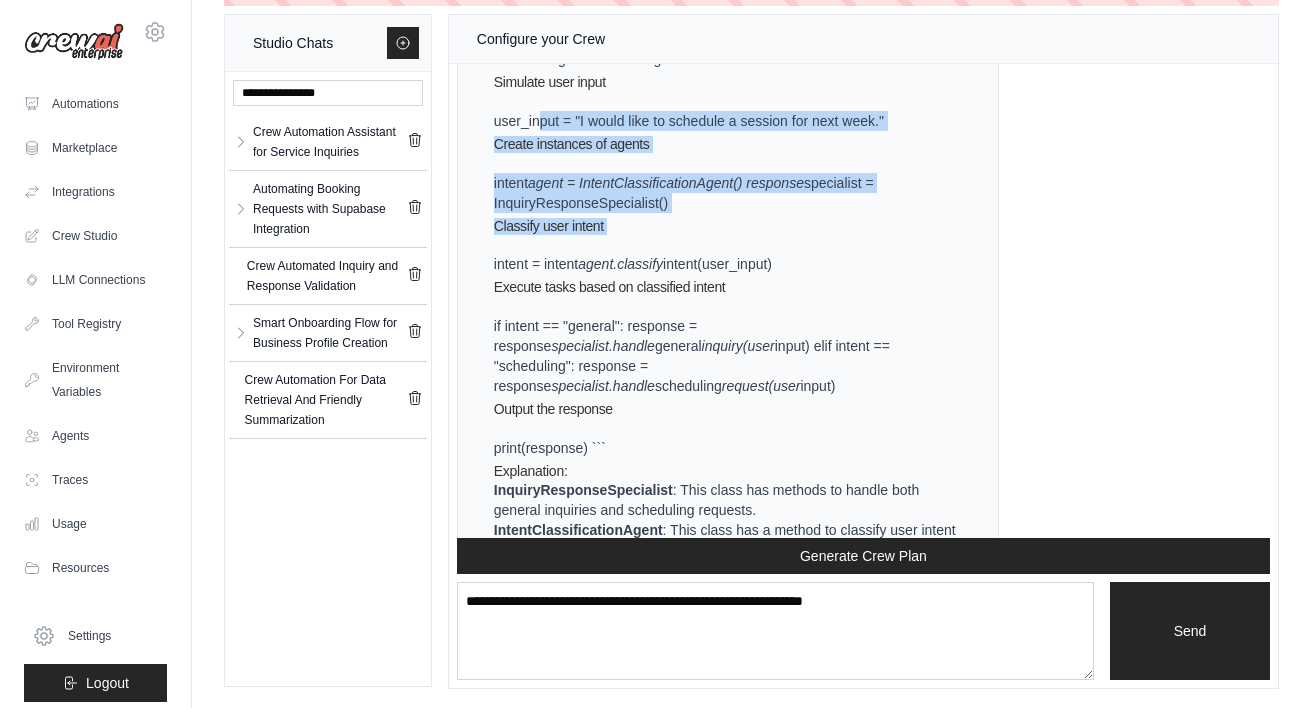 scroll, scrollTop: 21354, scrollLeft: 0, axis: vertical 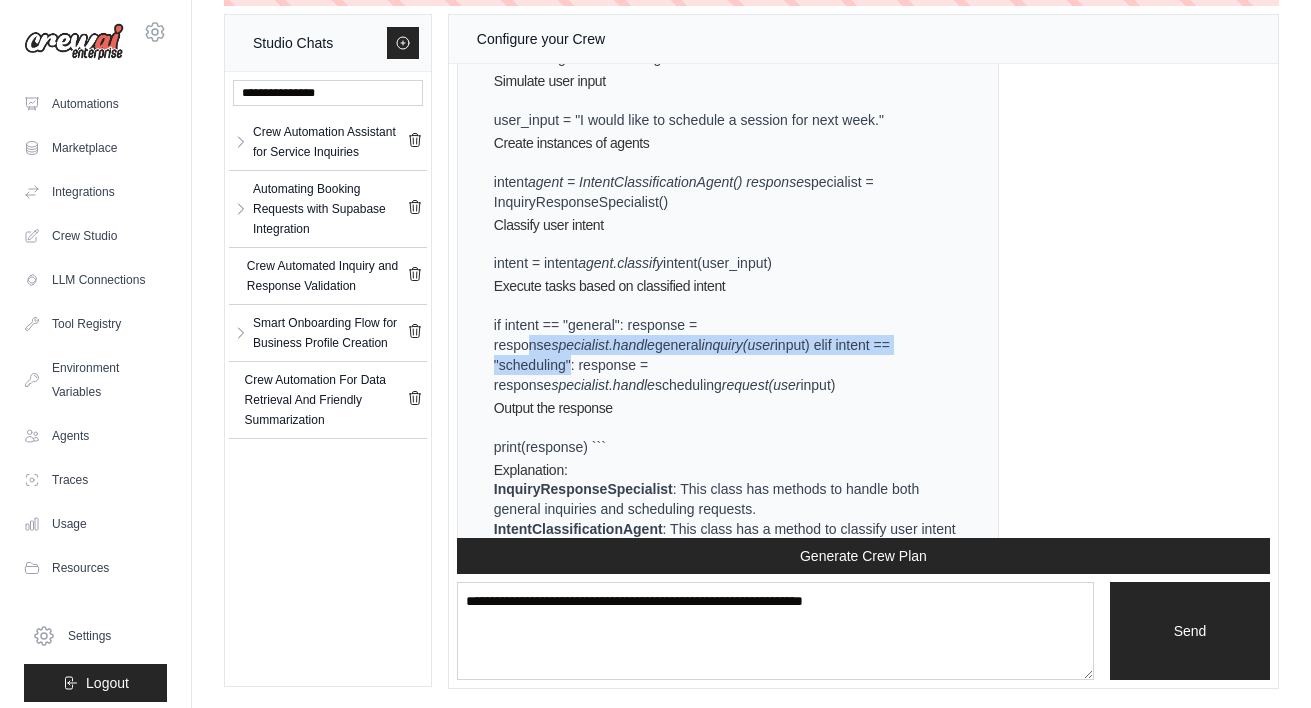 drag, startPoint x: 526, startPoint y: 384, endPoint x: 568, endPoint y: 399, distance: 44.598206 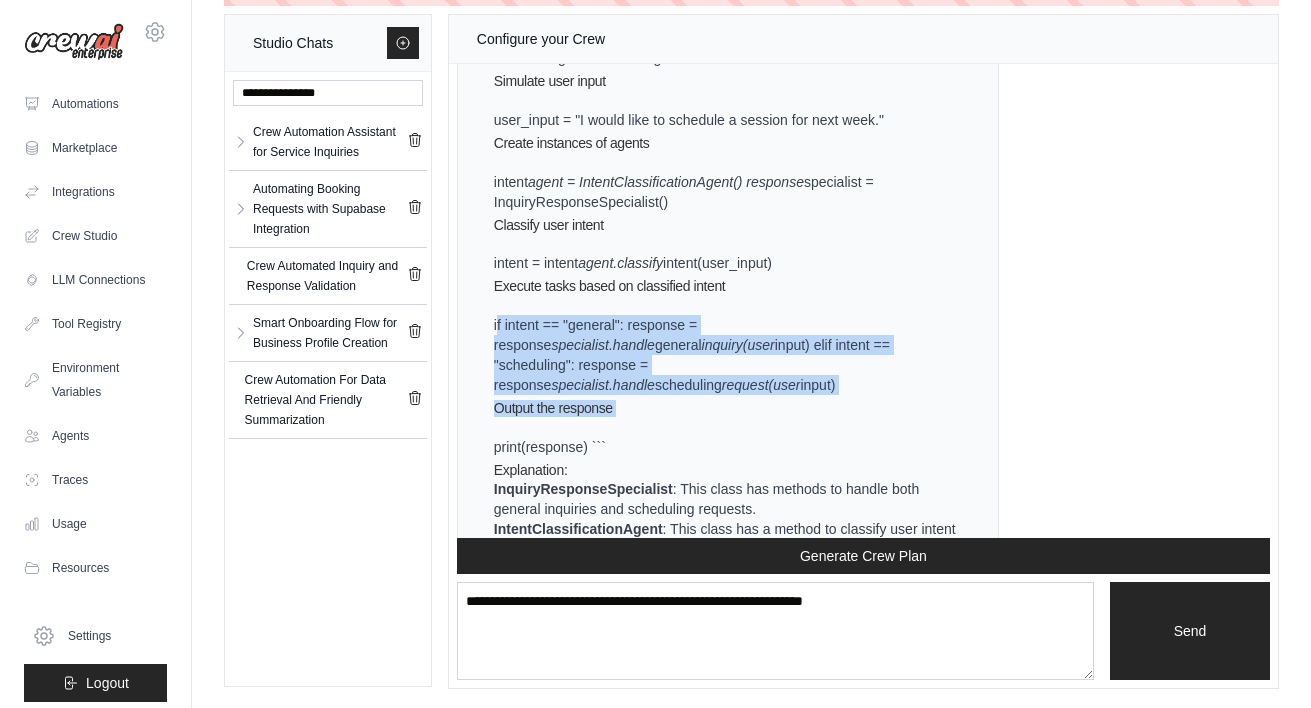 drag, startPoint x: 569, startPoint y: 466, endPoint x: 495, endPoint y: 359, distance: 130.09612 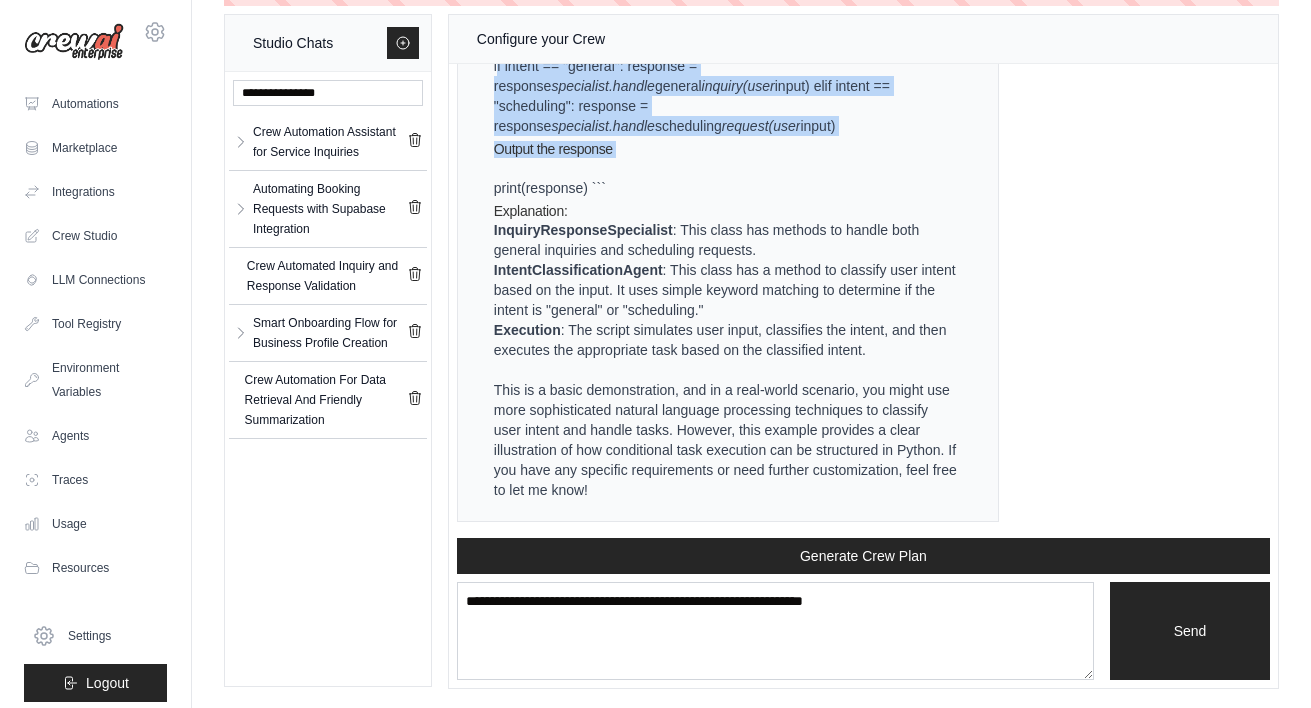 scroll, scrollTop: 21653, scrollLeft: 0, axis: vertical 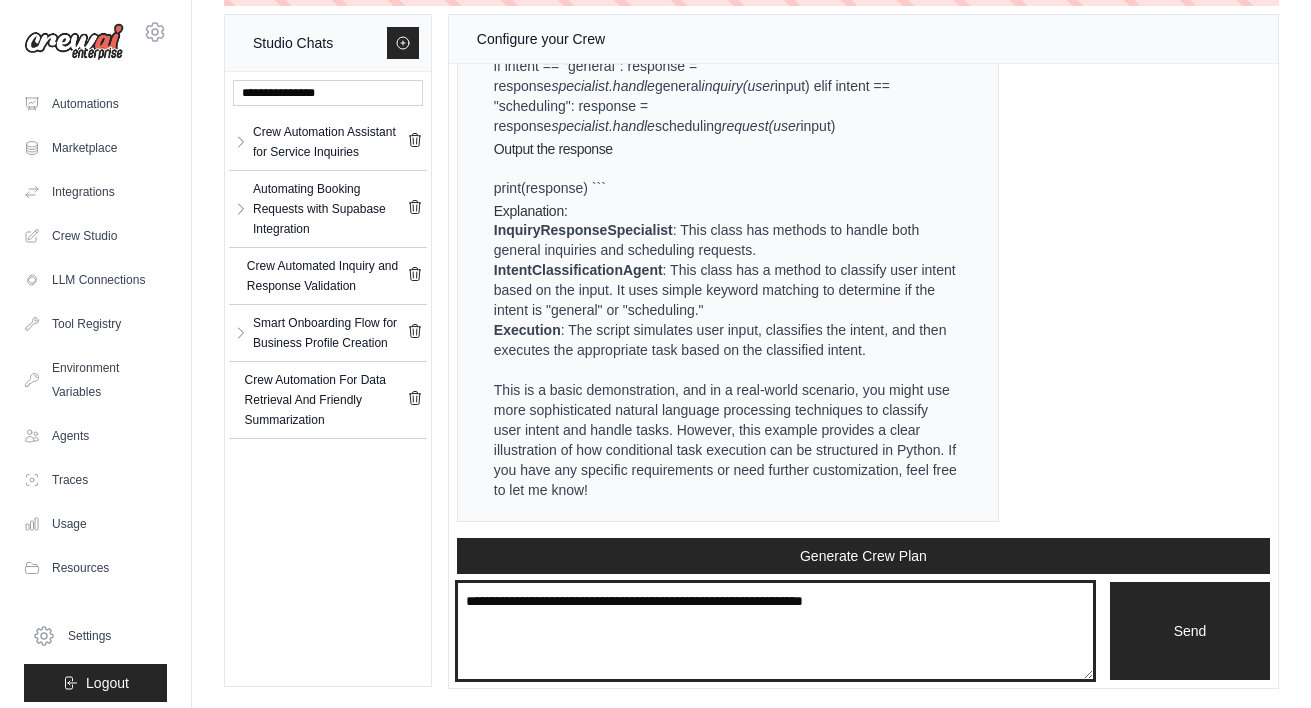 click on "**********" at bounding box center [775, 631] 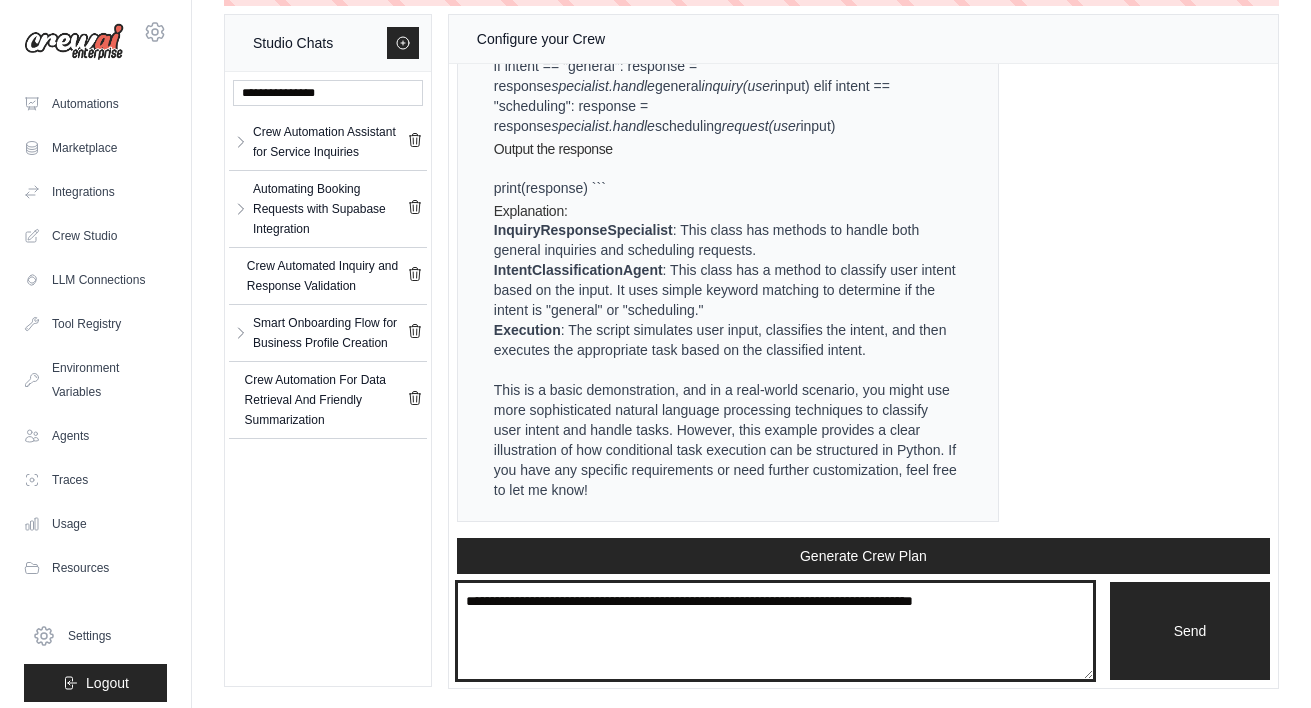 type on "*" 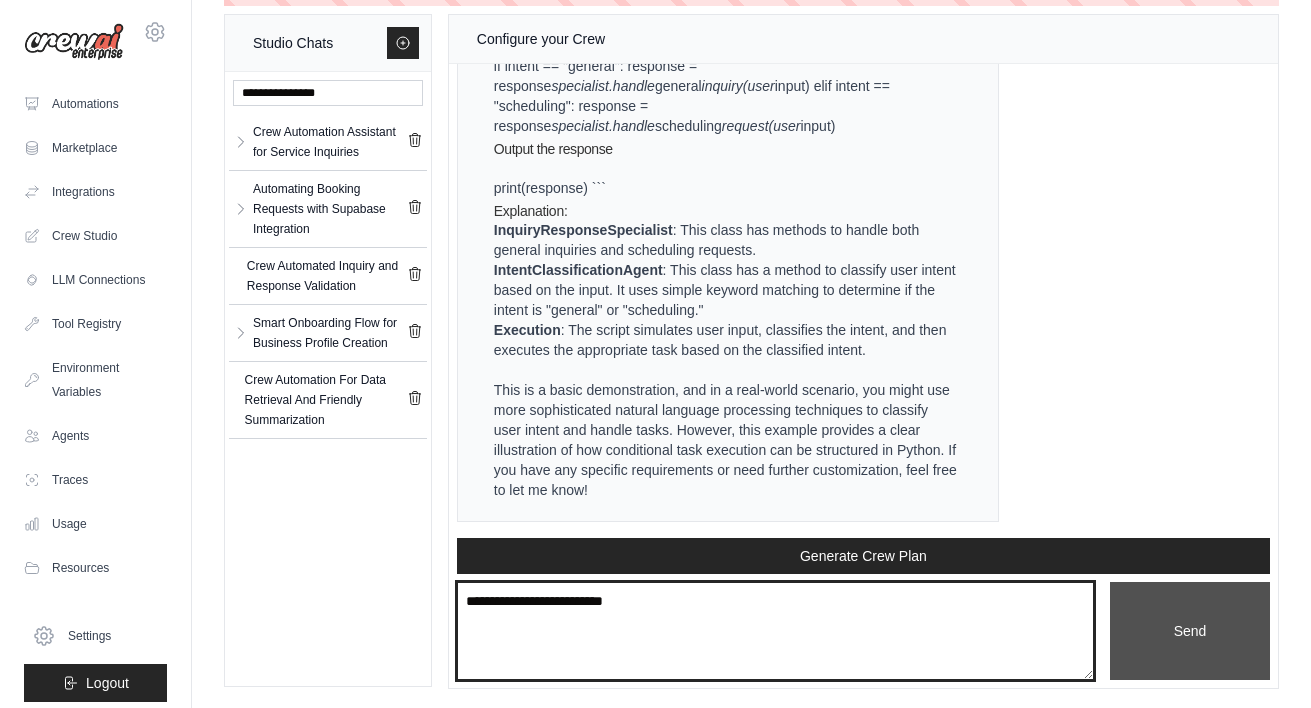 type on "**********" 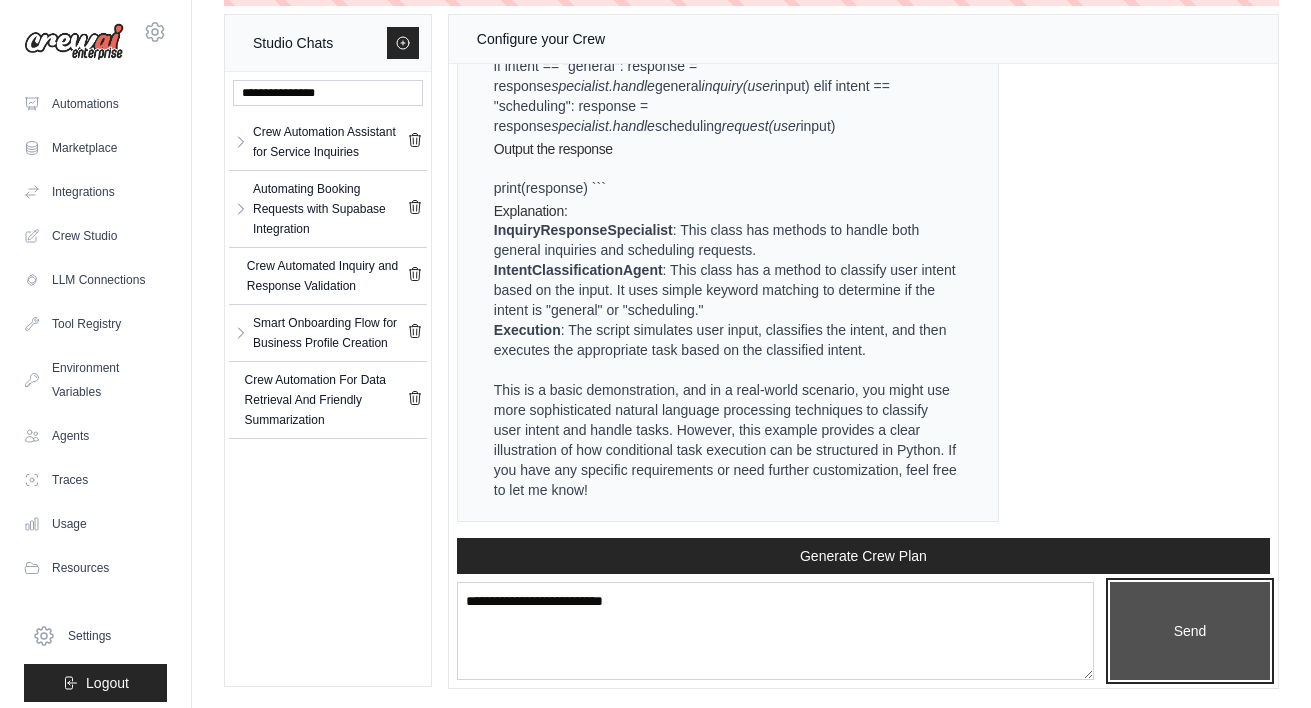 click on "Send" at bounding box center (1190, 631) 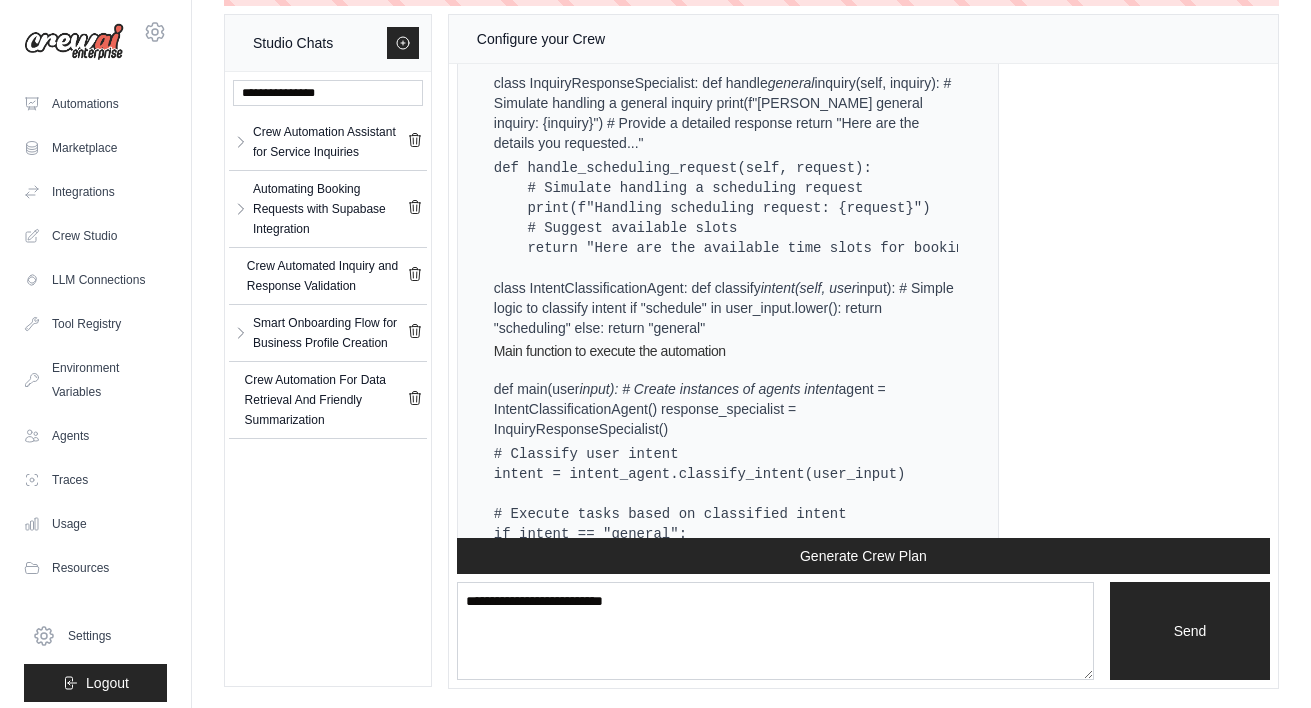 scroll, scrollTop: 22453, scrollLeft: 0, axis: vertical 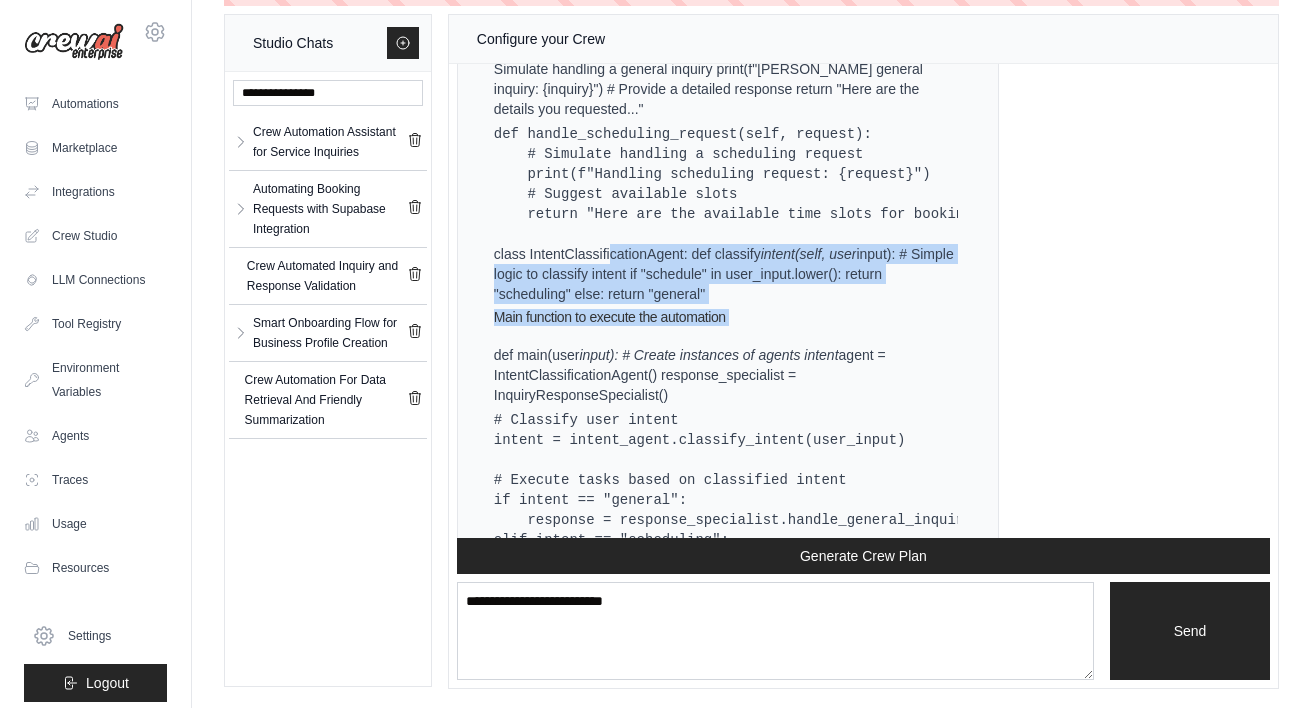 drag, startPoint x: 610, startPoint y: 292, endPoint x: 610, endPoint y: 370, distance: 78 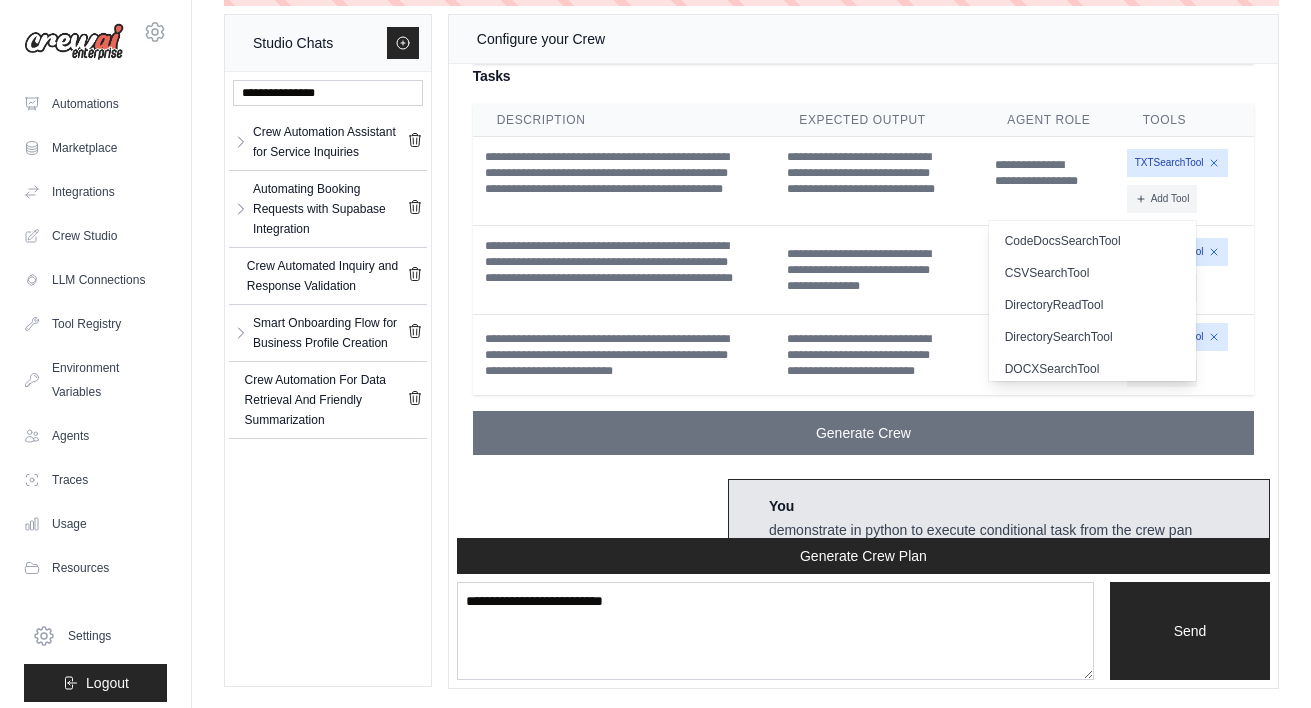 scroll, scrollTop: 20397, scrollLeft: 0, axis: vertical 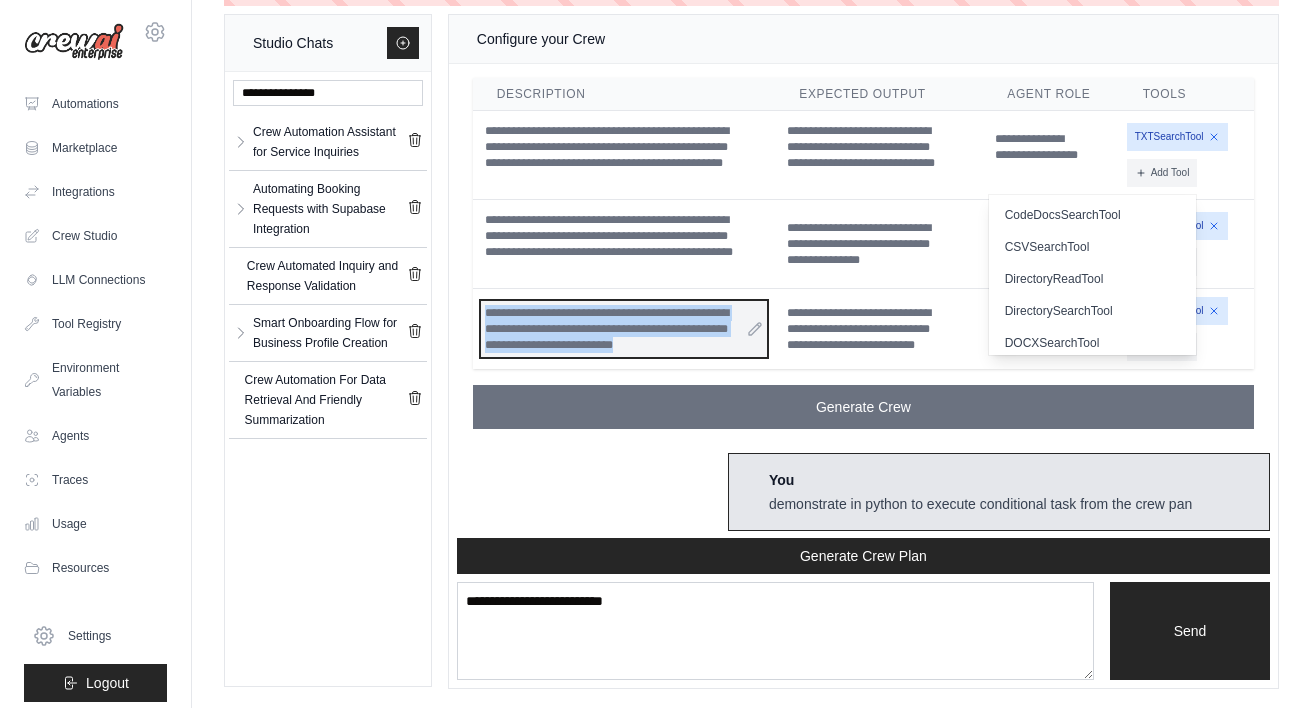 drag, startPoint x: 700, startPoint y: 380, endPoint x: 482, endPoint y: 348, distance: 220.3361 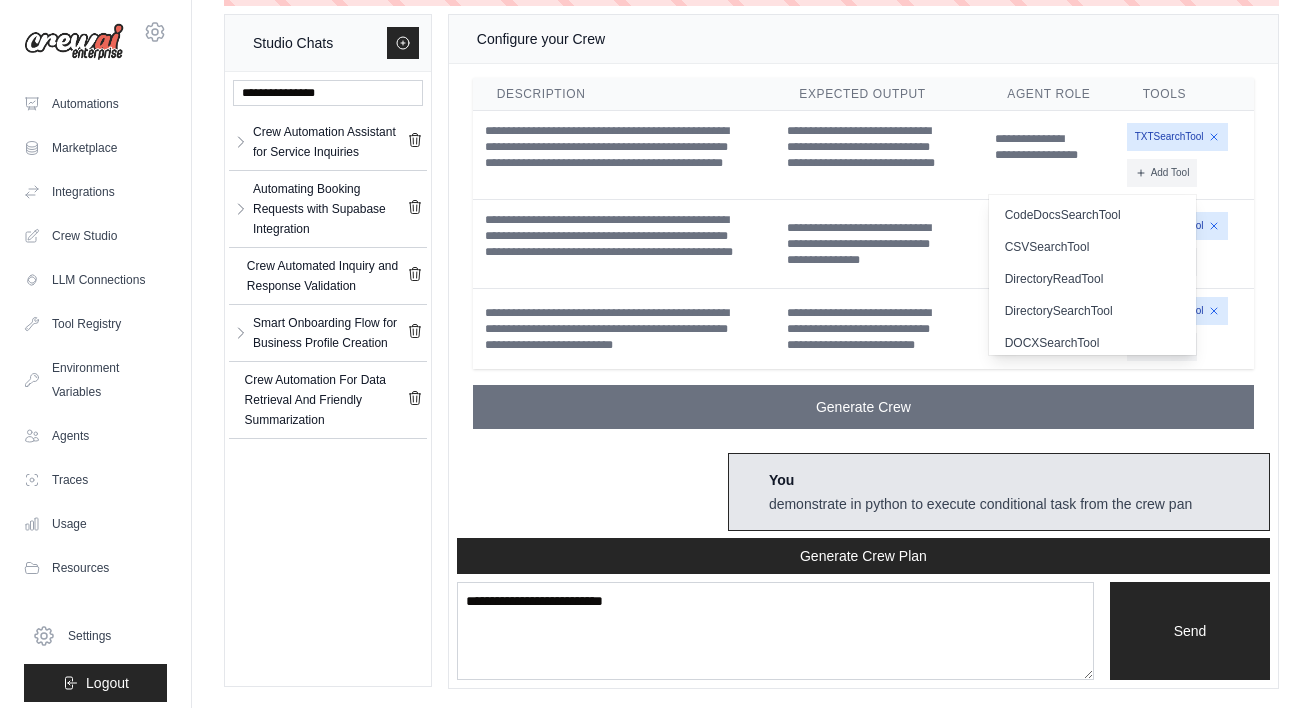 click on "Crew Assistant Hey Mijin, what are you trying to accomplish and what kind of automation you want to build?
You given You are a helpful, knowledgeable assistant who speaks like a friendly coach.         You handle general enquiries from users — whether they’re asking what the business offers or inquiring about a specific service.         Instructions:         1. Search the notes first for relevant info (e.g. pricing, policies, what to bring).         2. Use that info naturally and clearly in your response.         3. If you don’t have enough info, say: “I'll note this down for the coach to follow up with you.”         4. Make the response readable — add line breaks between sections.         5. Do not explain anything beyond the user request. Be concise and helpful.         Reply style:             - Keep responses helpful and conversational — like a real coach's assistant.             - If the service name is not mentioned:             - If the user mentions a specific service:         {{
You" at bounding box center [863, 301] 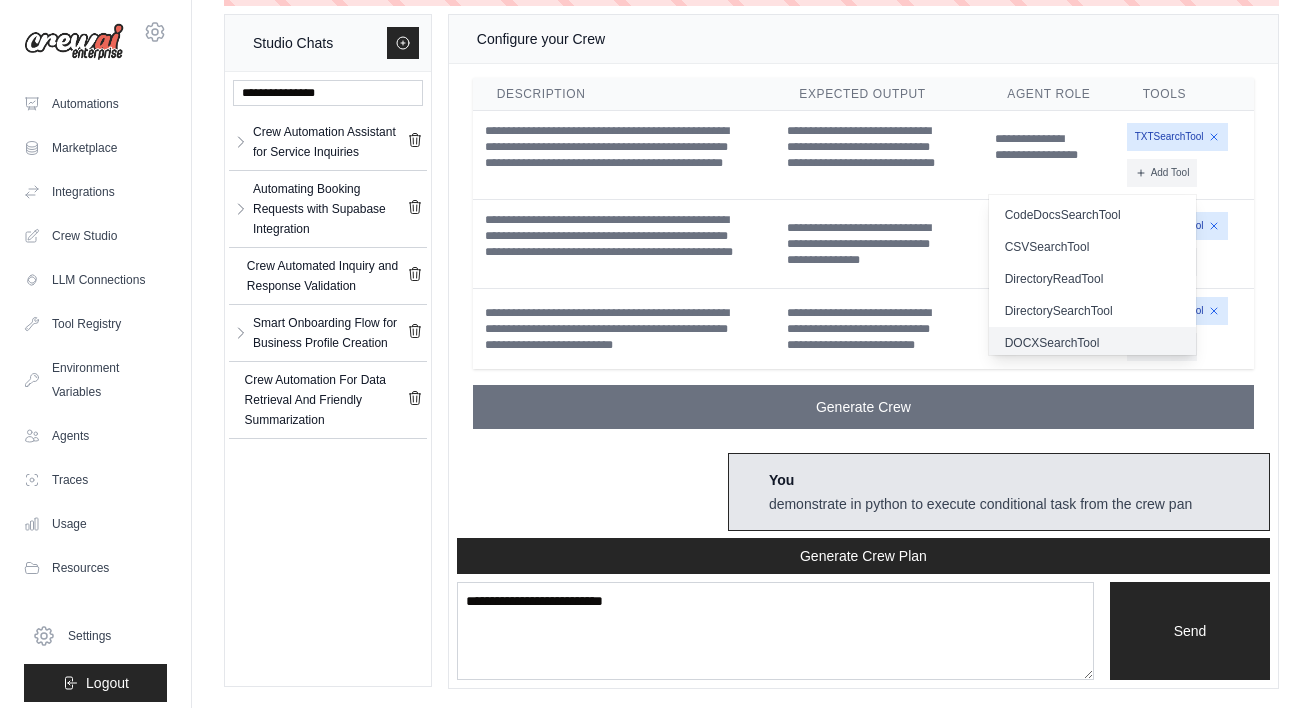 click on "DOCXSearchTool" at bounding box center (1092, 343) 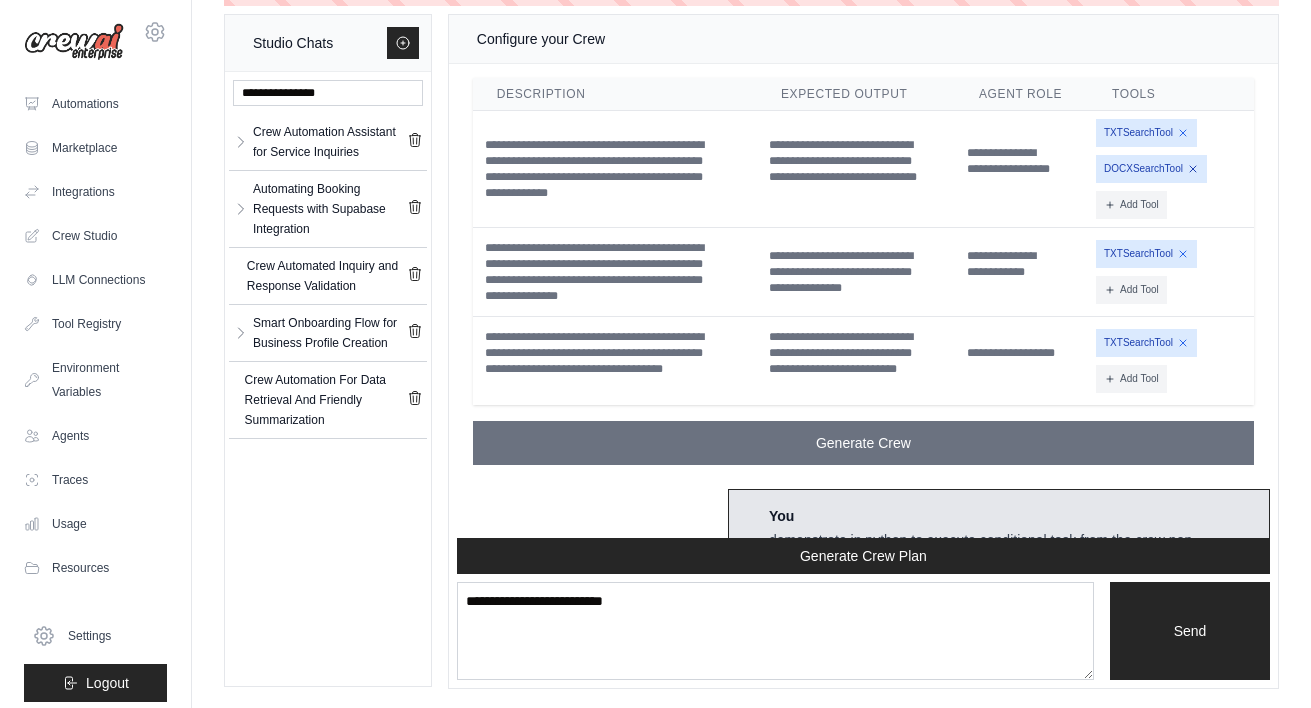click 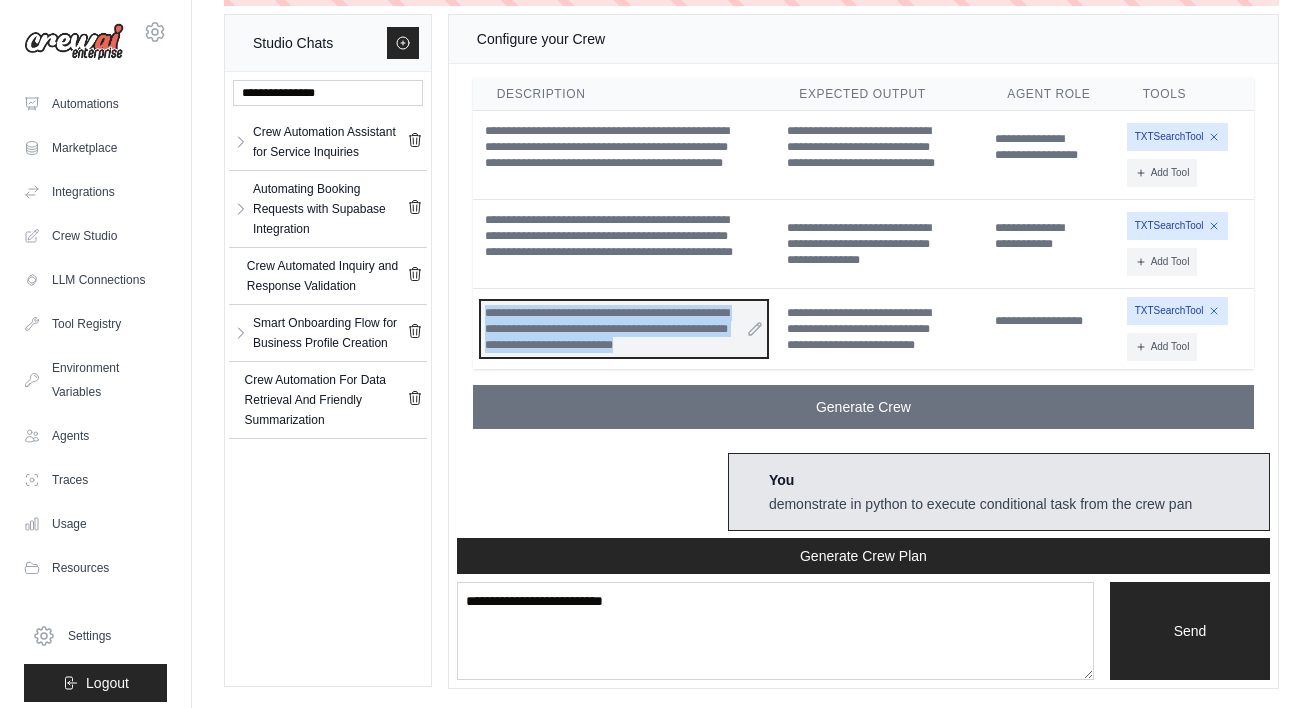 drag, startPoint x: 697, startPoint y: 394, endPoint x: 485, endPoint y: 341, distance: 218.5246 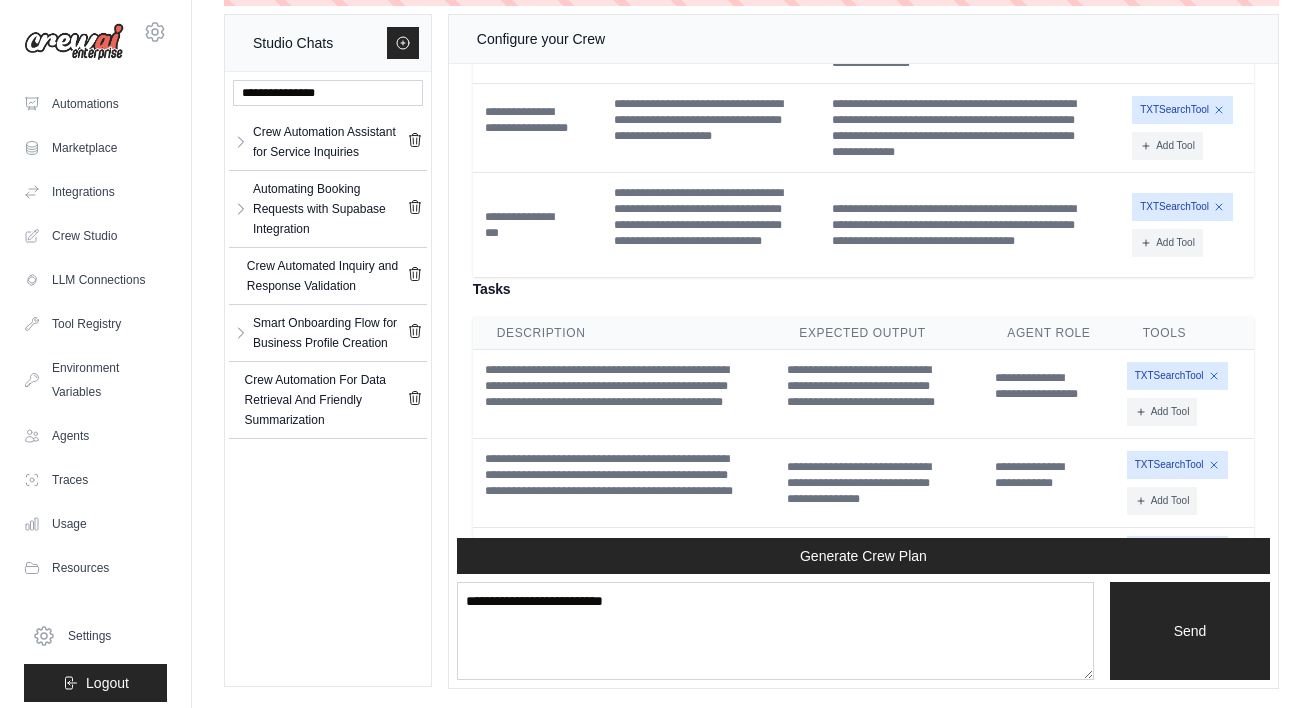 scroll, scrollTop: 20157, scrollLeft: 0, axis: vertical 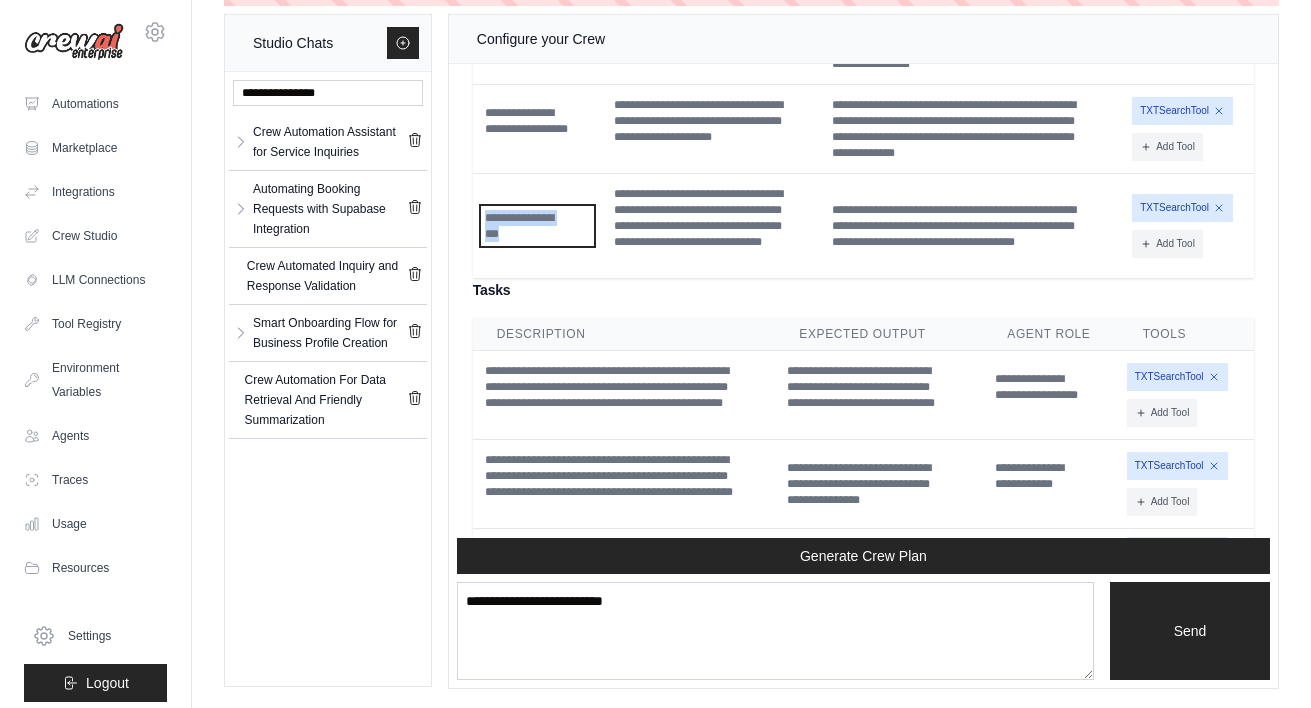 drag, startPoint x: 541, startPoint y: 271, endPoint x: 458, endPoint y: 252, distance: 85.146935 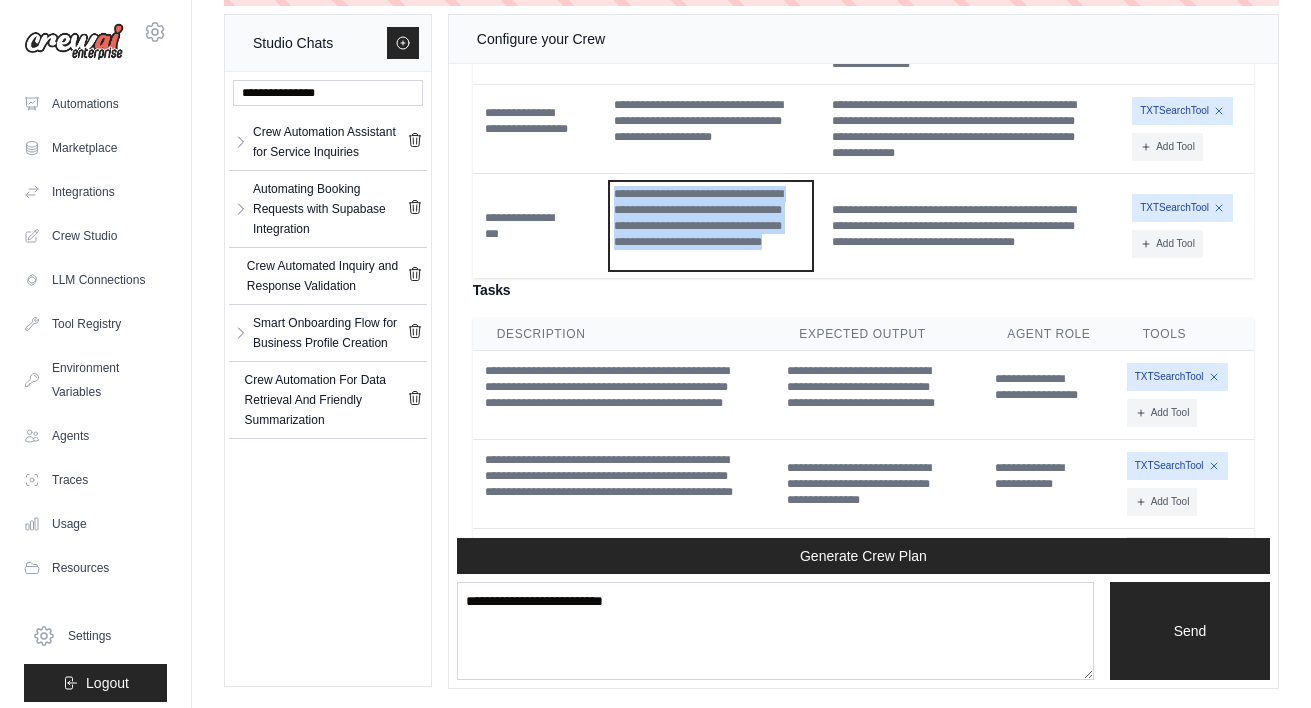 drag, startPoint x: 700, startPoint y: 303, endPoint x: 599, endPoint y: 231, distance: 124.036285 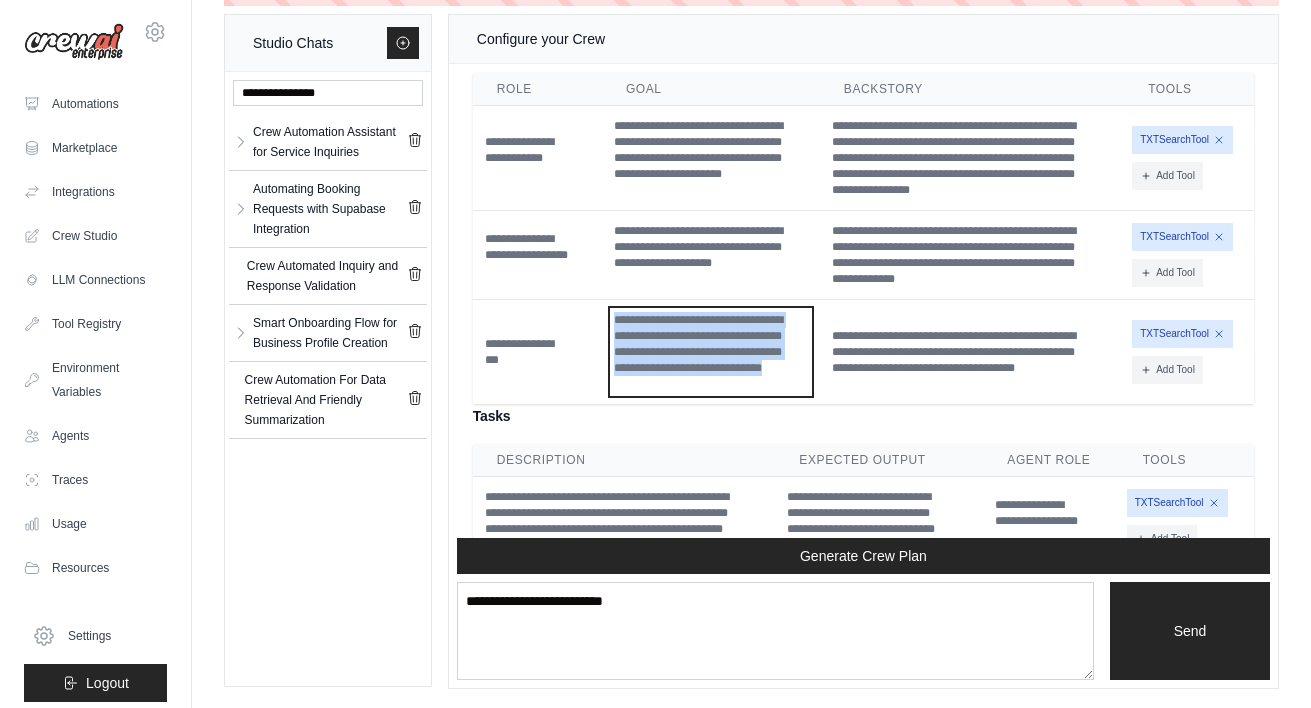 scroll, scrollTop: 20033, scrollLeft: 0, axis: vertical 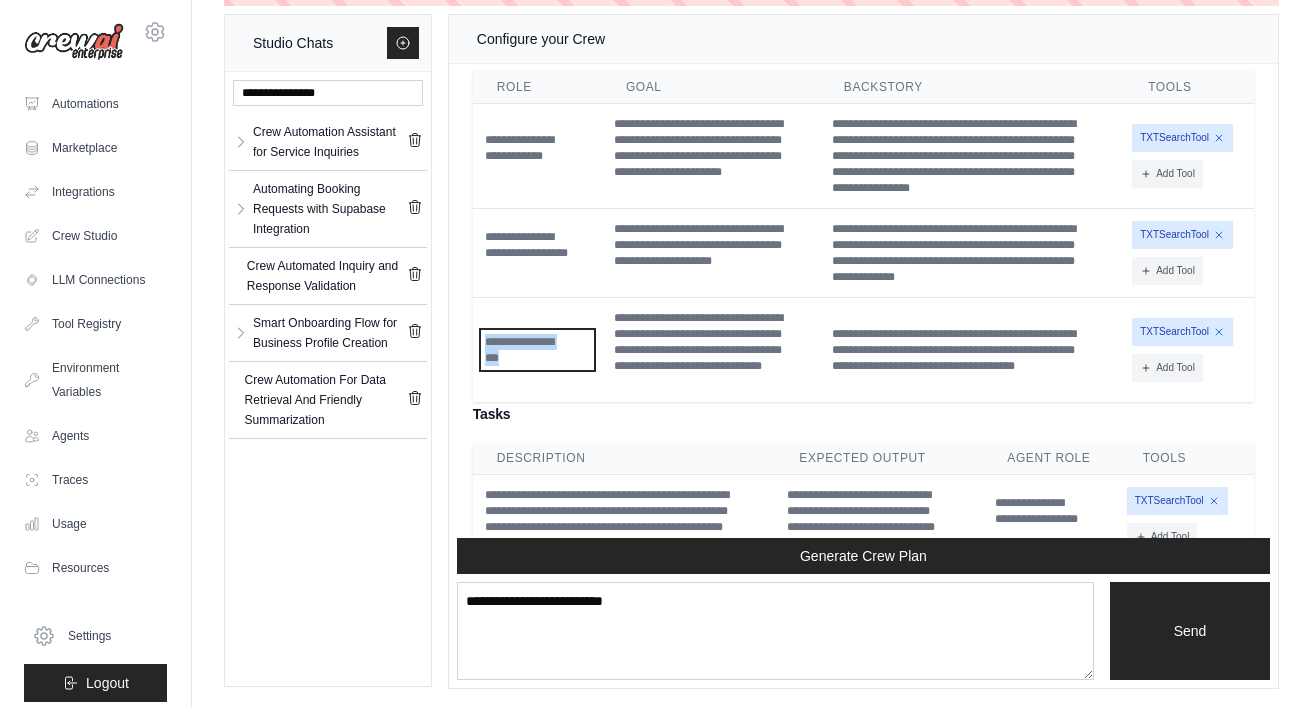 drag, startPoint x: 545, startPoint y: 395, endPoint x: 477, endPoint y: 373, distance: 71.470276 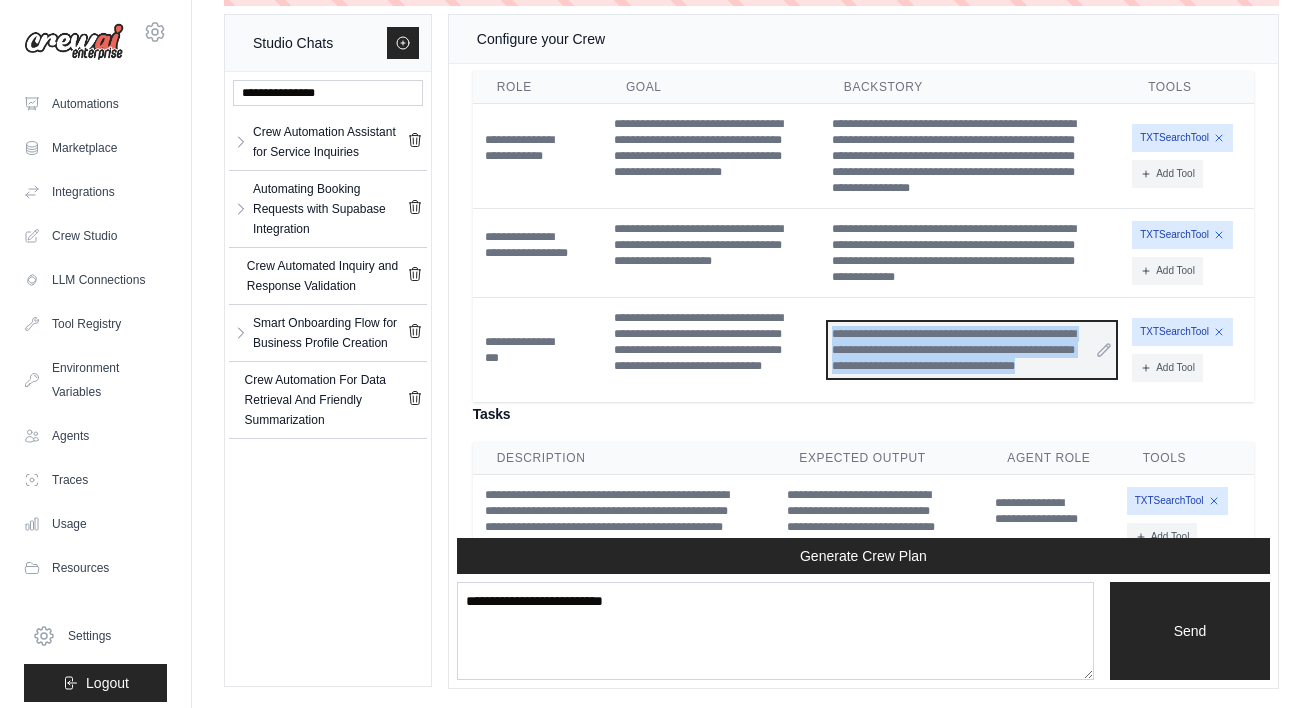 drag, startPoint x: 829, startPoint y: 375, endPoint x: 1072, endPoint y: 412, distance: 245.80074 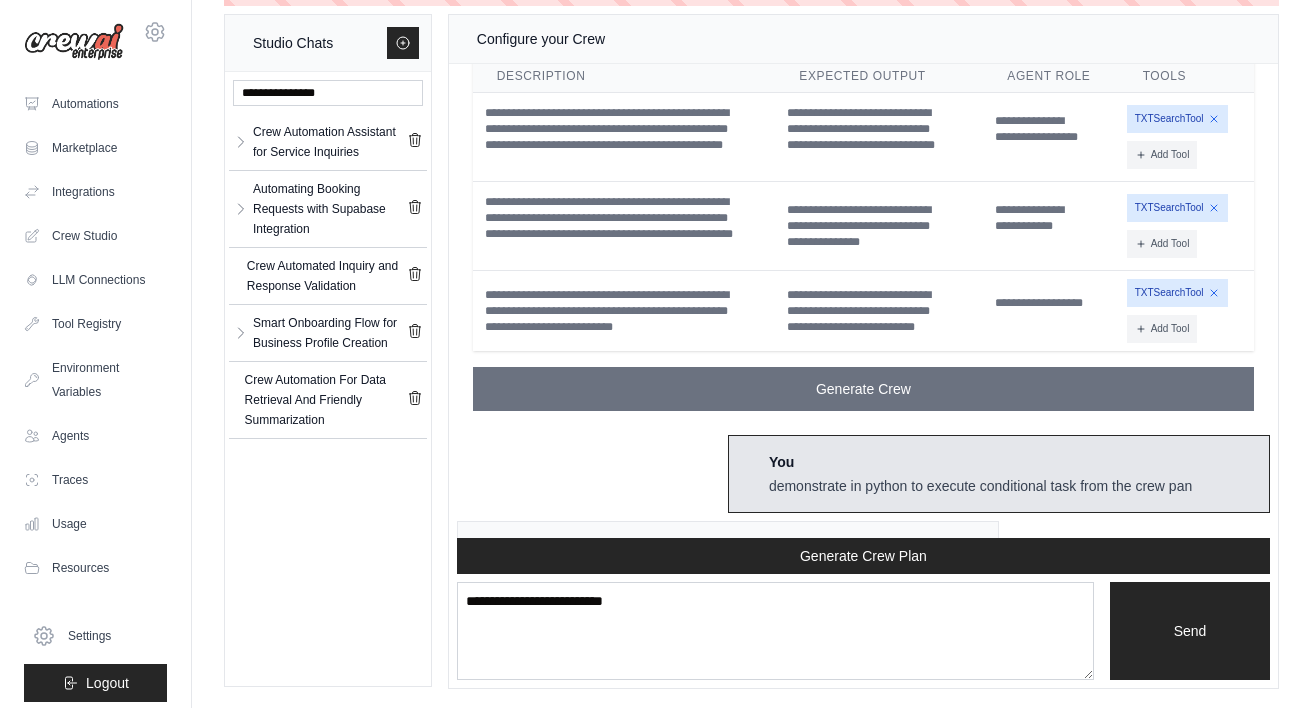 scroll, scrollTop: 20420, scrollLeft: 0, axis: vertical 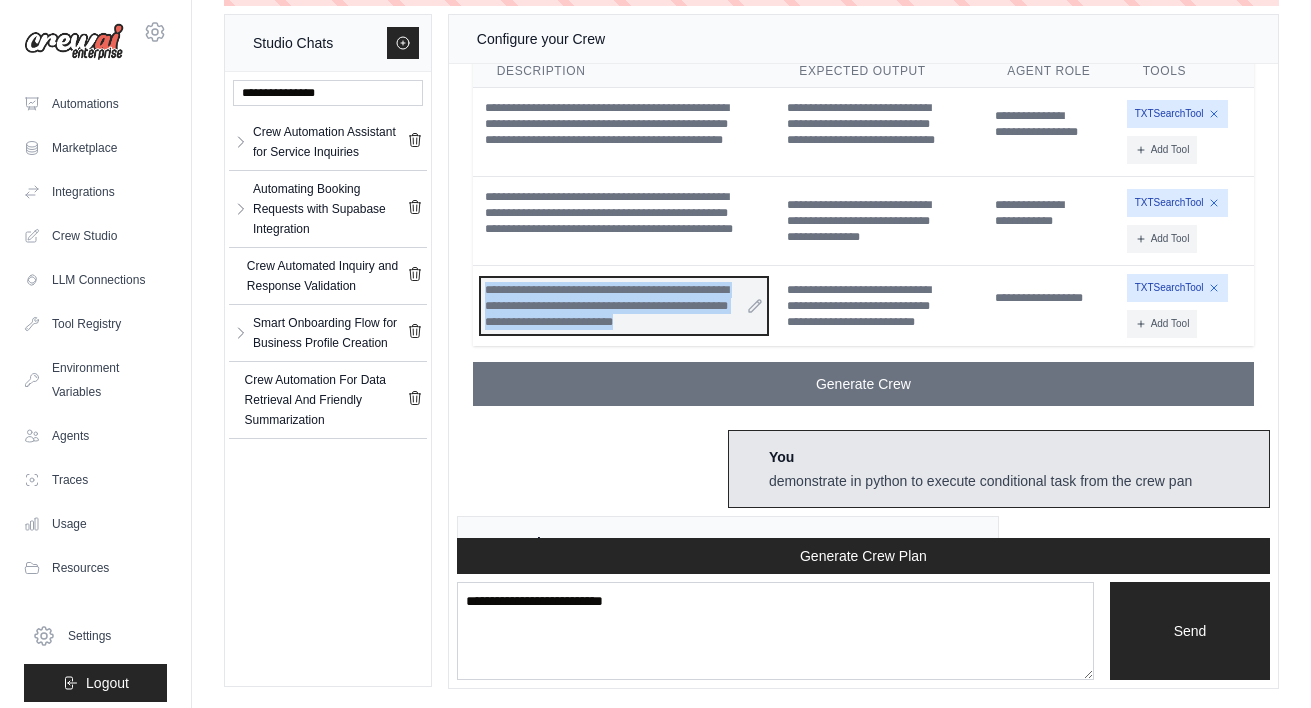 drag, startPoint x: 695, startPoint y: 361, endPoint x: 483, endPoint y: 321, distance: 215.74059 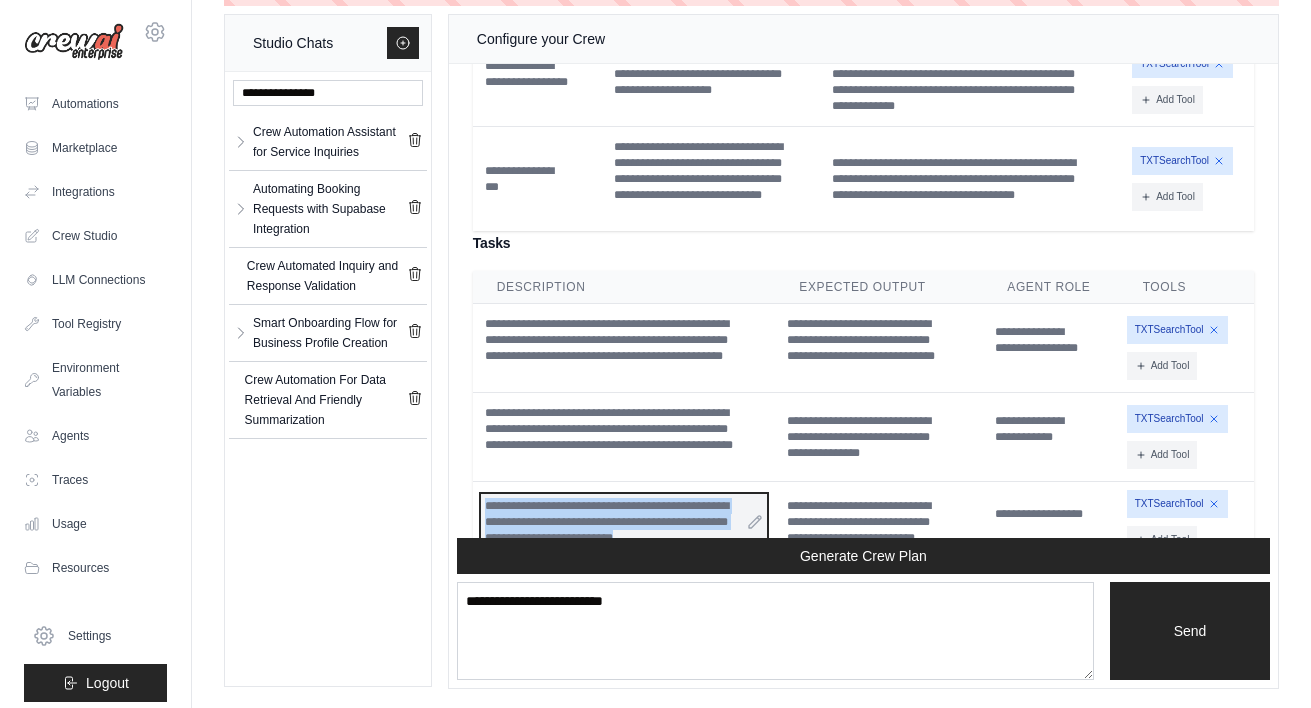scroll, scrollTop: 20202, scrollLeft: 0, axis: vertical 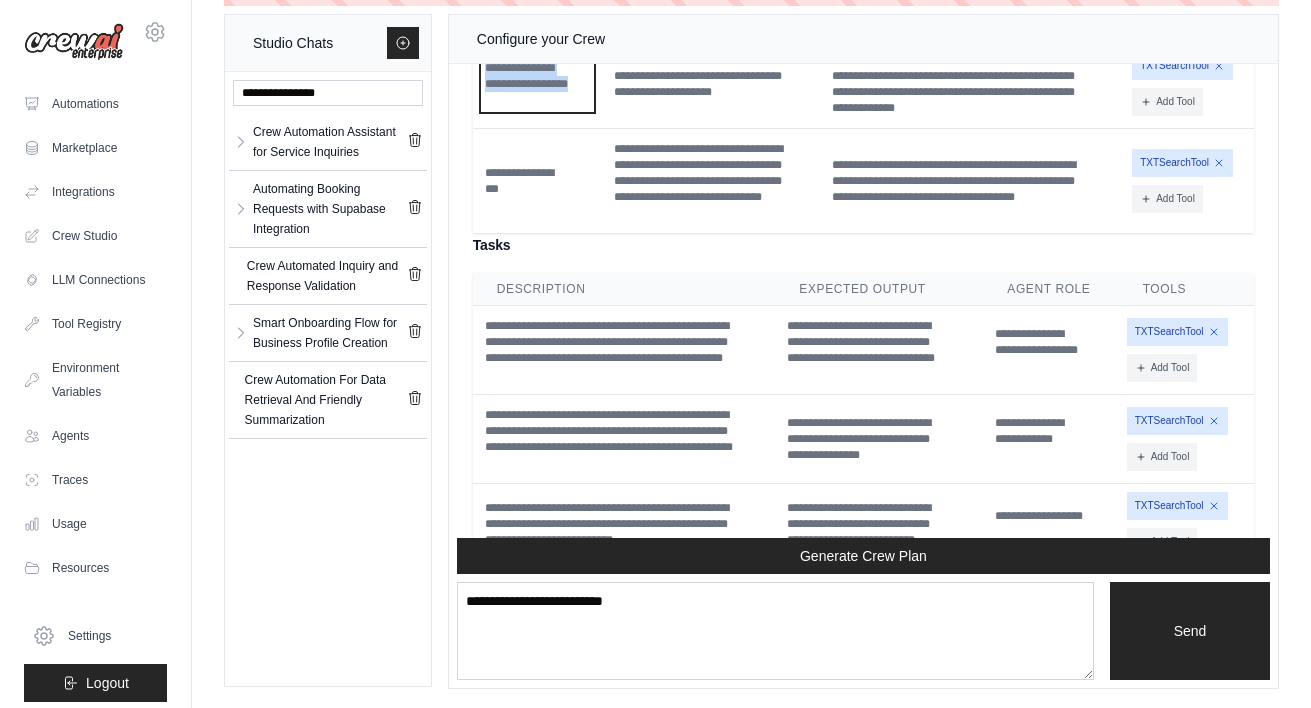 drag, startPoint x: 547, startPoint y: 141, endPoint x: 463, endPoint y: 107, distance: 90.62009 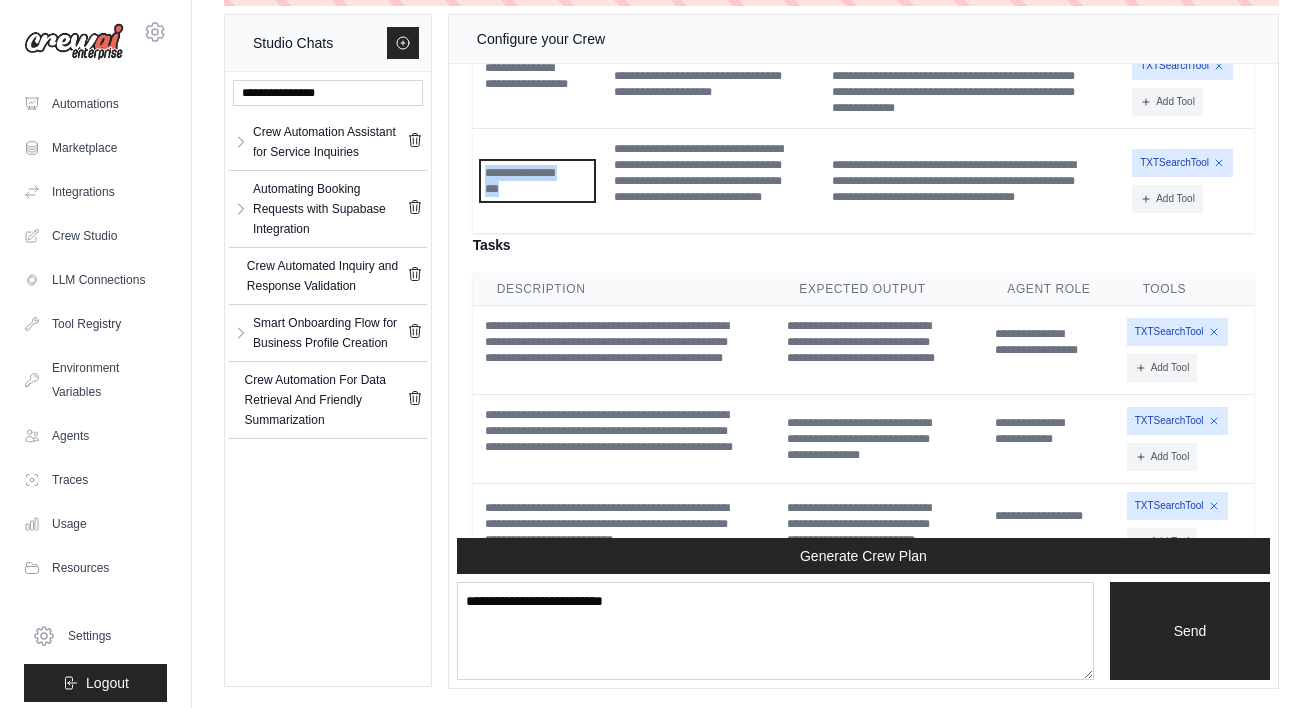 drag, startPoint x: 552, startPoint y: 230, endPoint x: 476, endPoint y: 207, distance: 79.40403 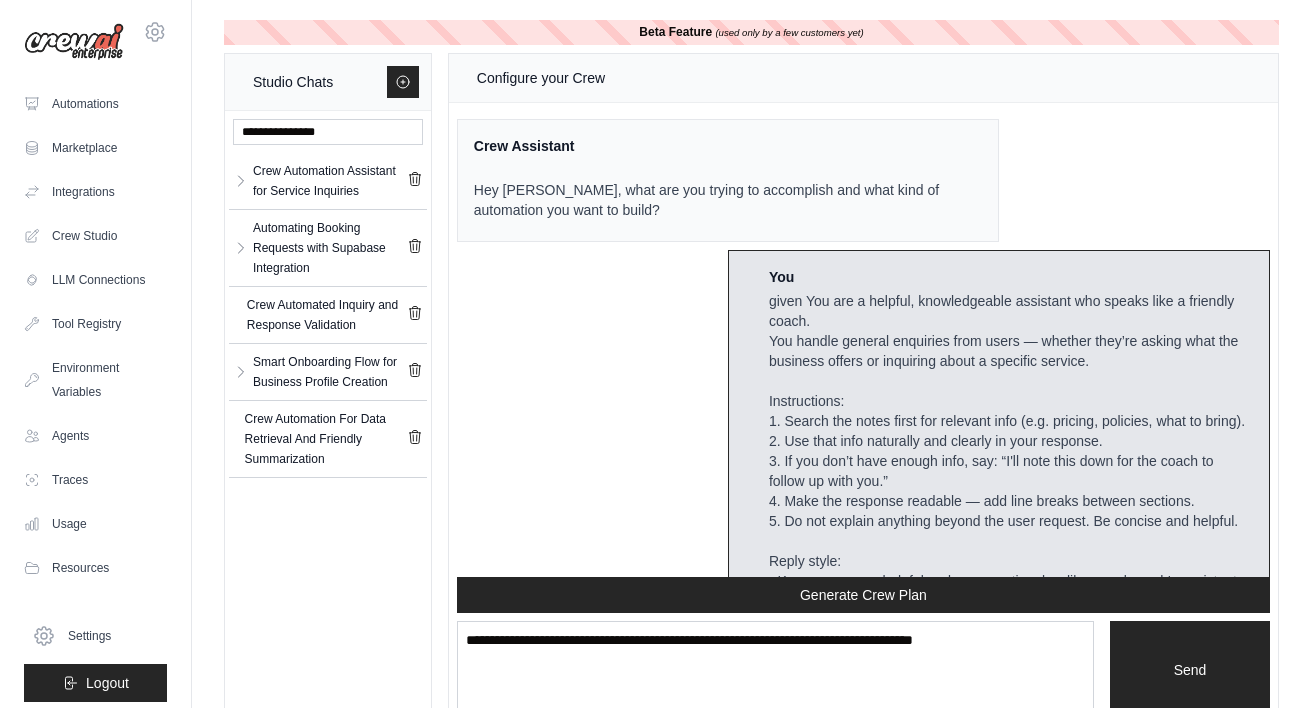 scroll, scrollTop: 0, scrollLeft: 0, axis: both 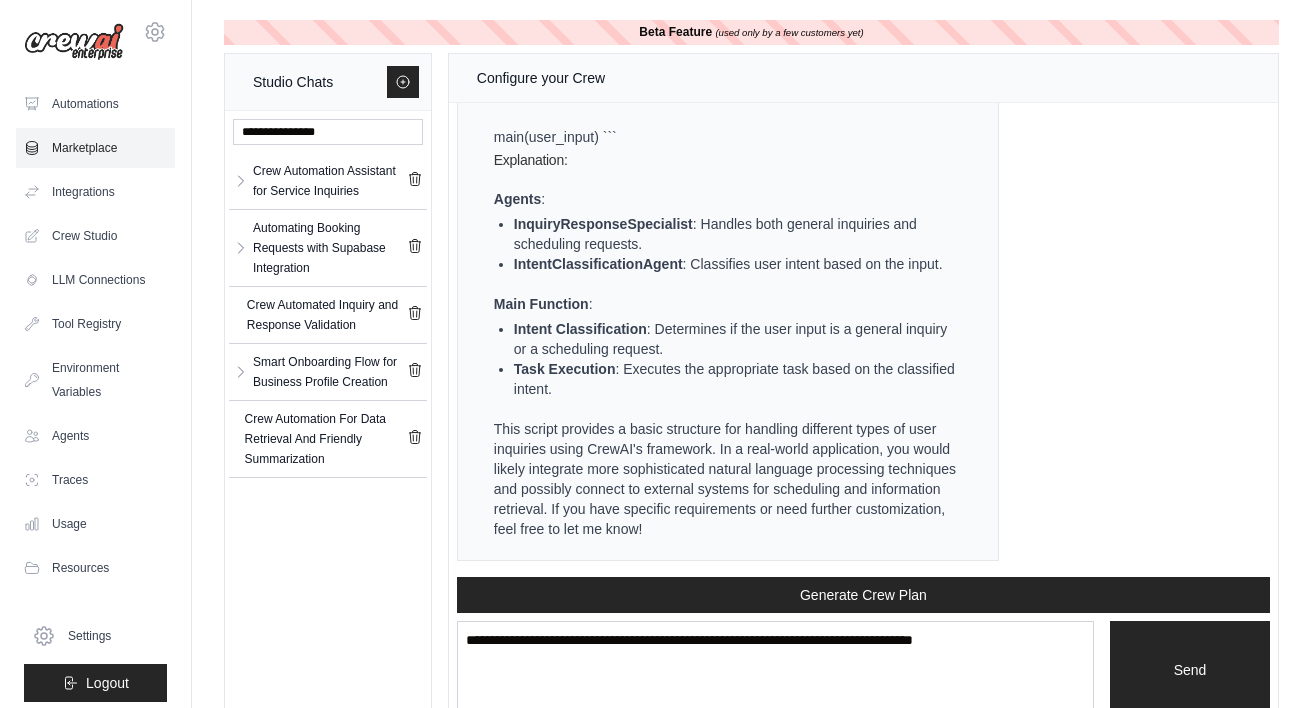 click on "Marketplace" at bounding box center (95, 148) 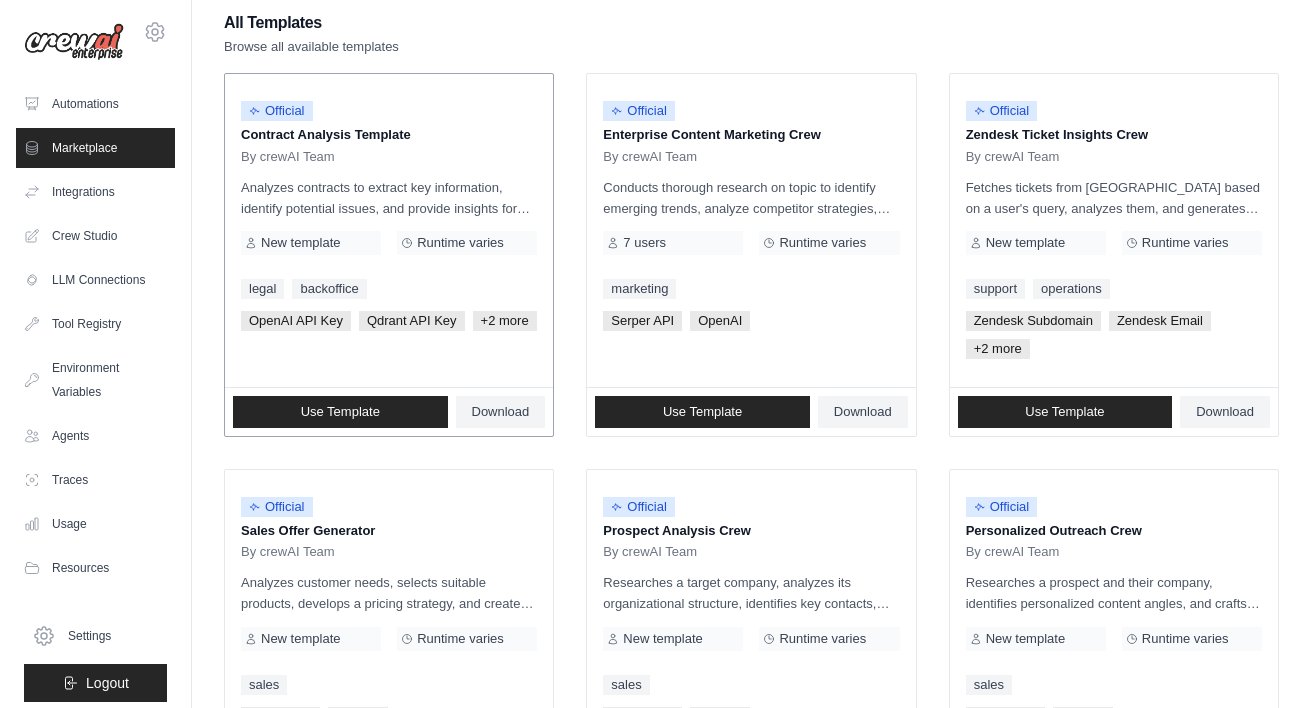 scroll, scrollTop: 209, scrollLeft: 0, axis: vertical 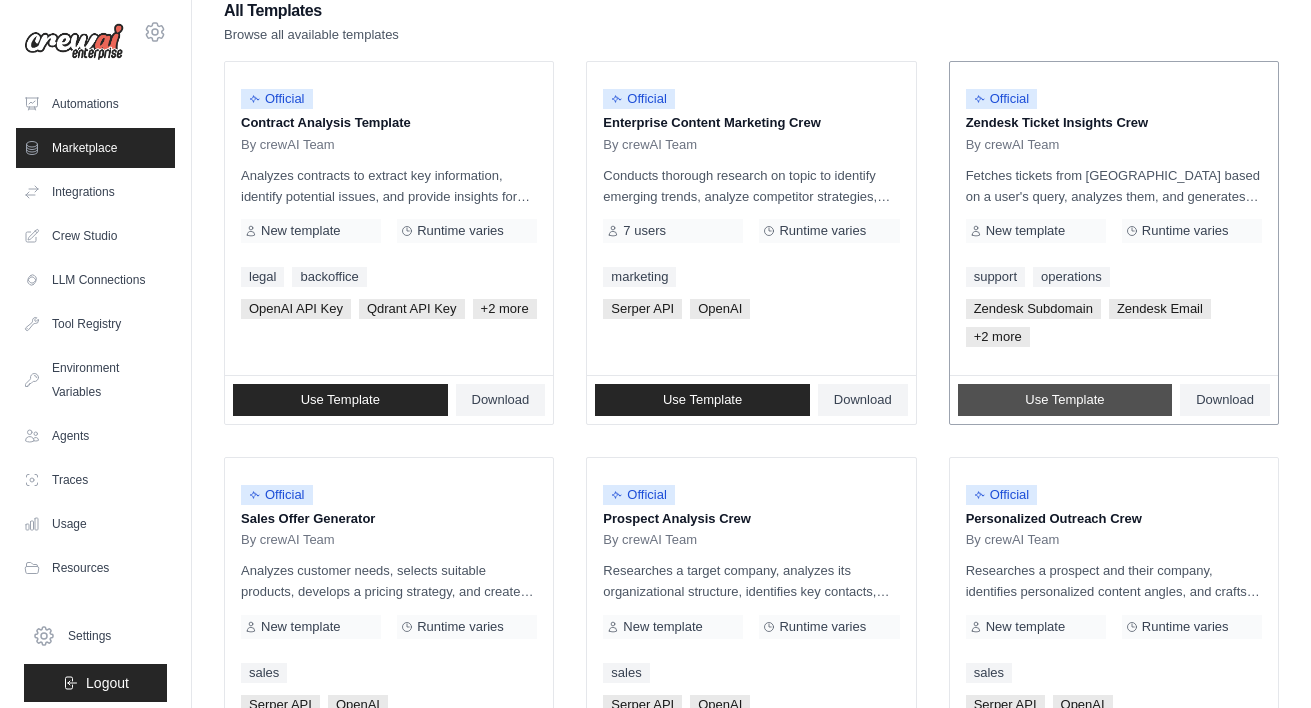 click on "Use Template" at bounding box center [1064, 400] 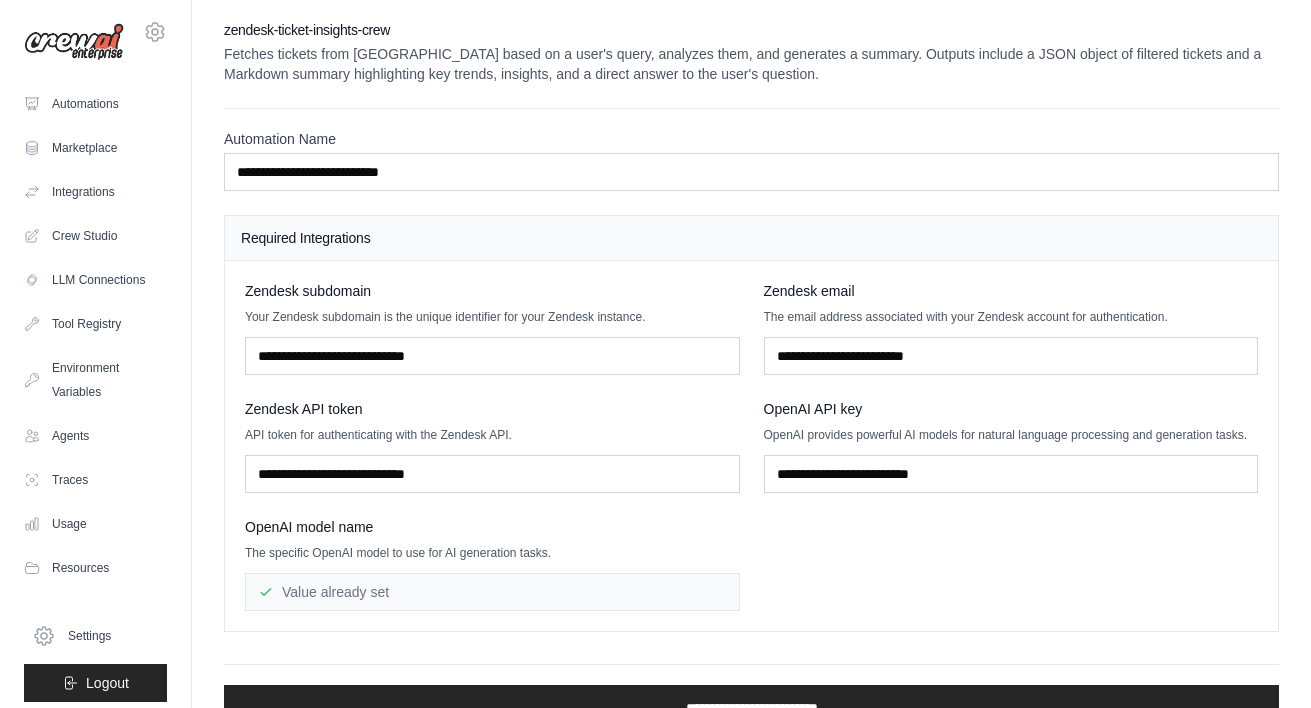scroll, scrollTop: 43, scrollLeft: 0, axis: vertical 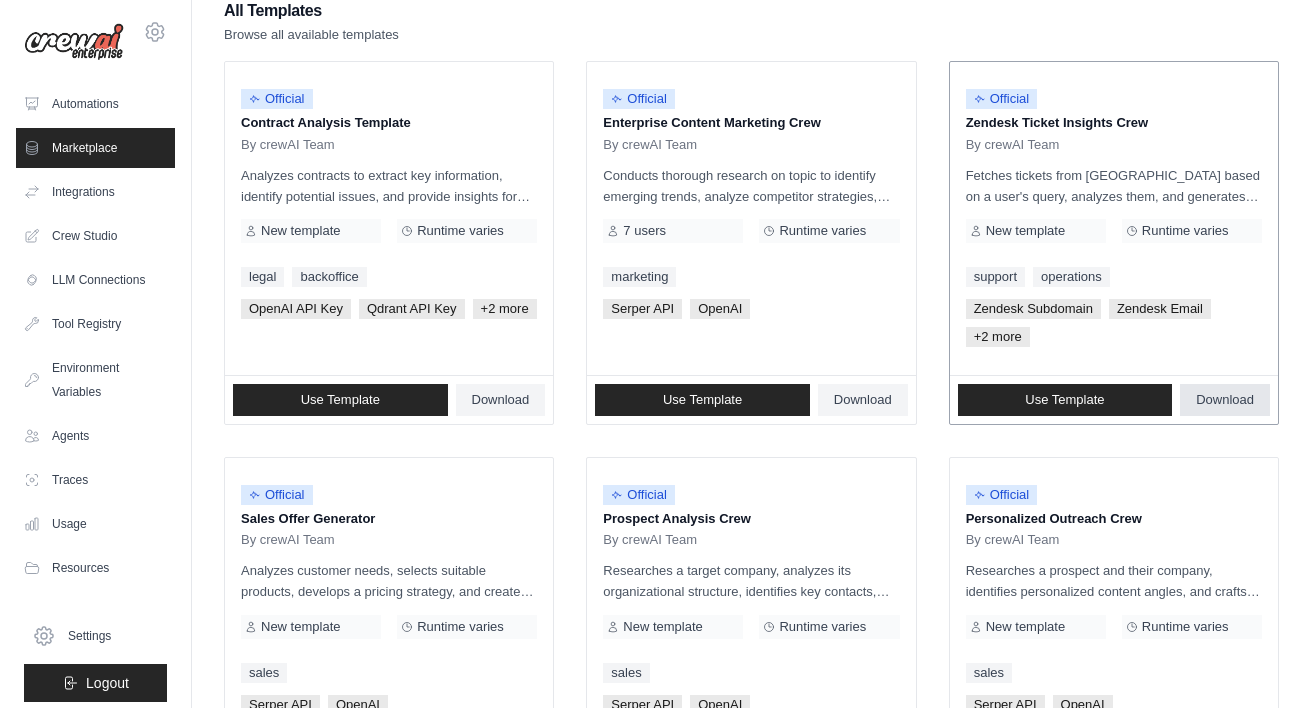 click on "Download" at bounding box center [1225, 400] 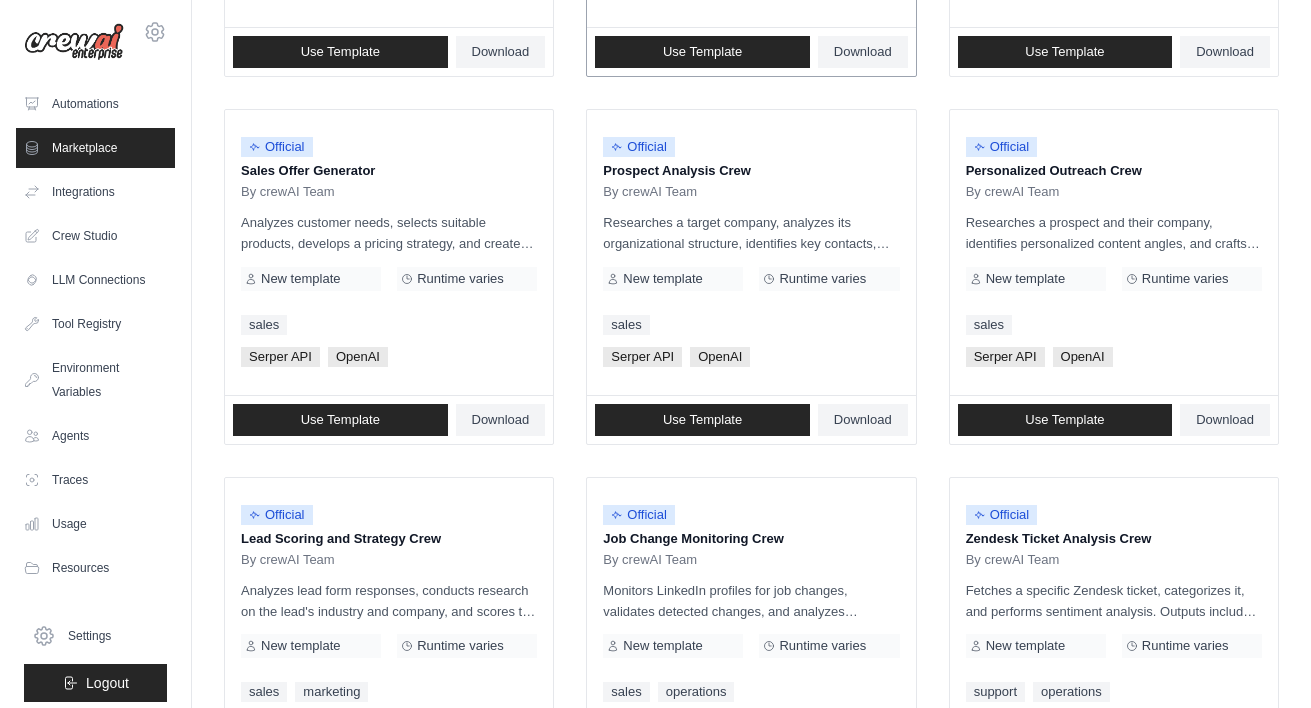 scroll, scrollTop: 563, scrollLeft: 0, axis: vertical 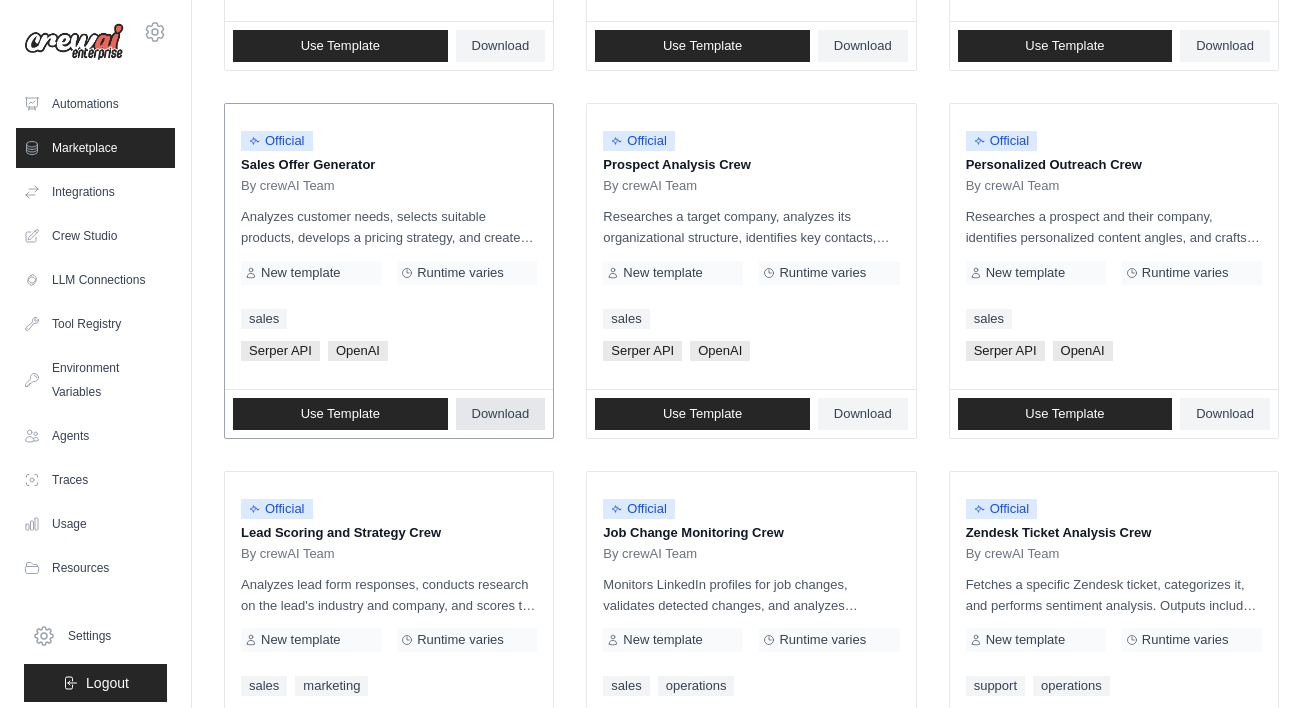click on "Download" at bounding box center [501, 414] 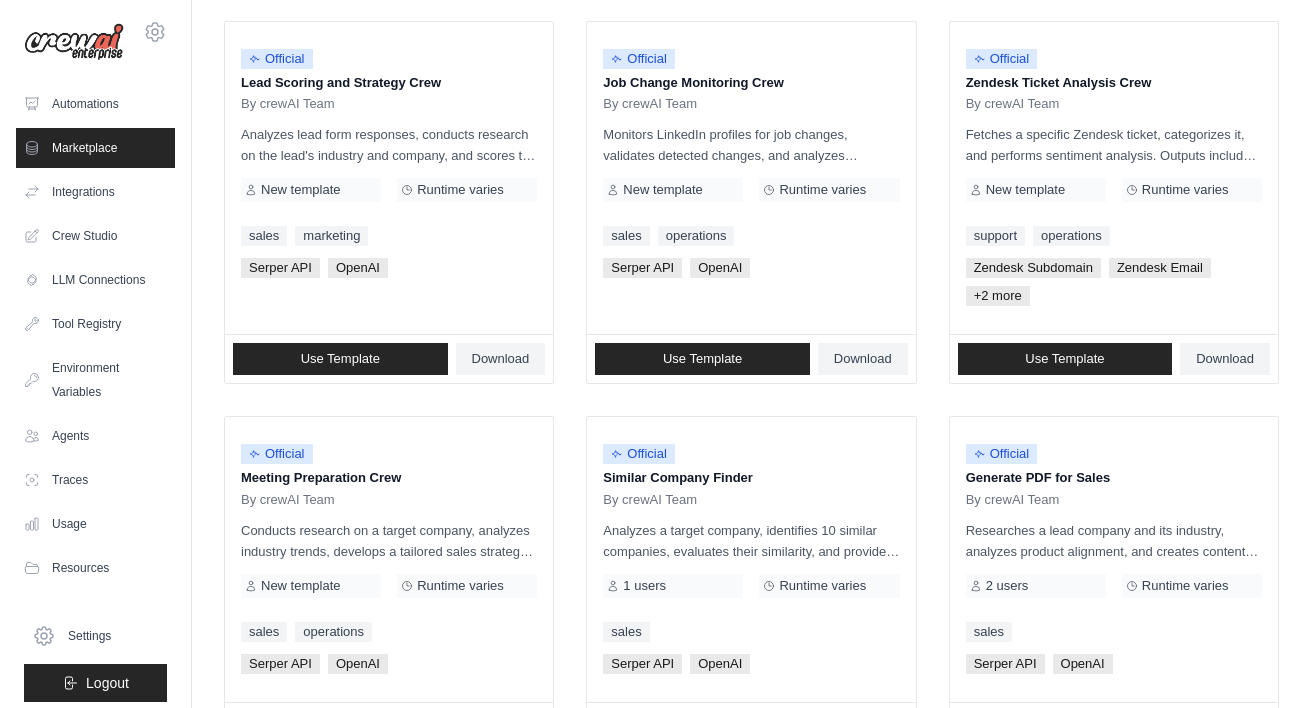 scroll, scrollTop: 1201, scrollLeft: 0, axis: vertical 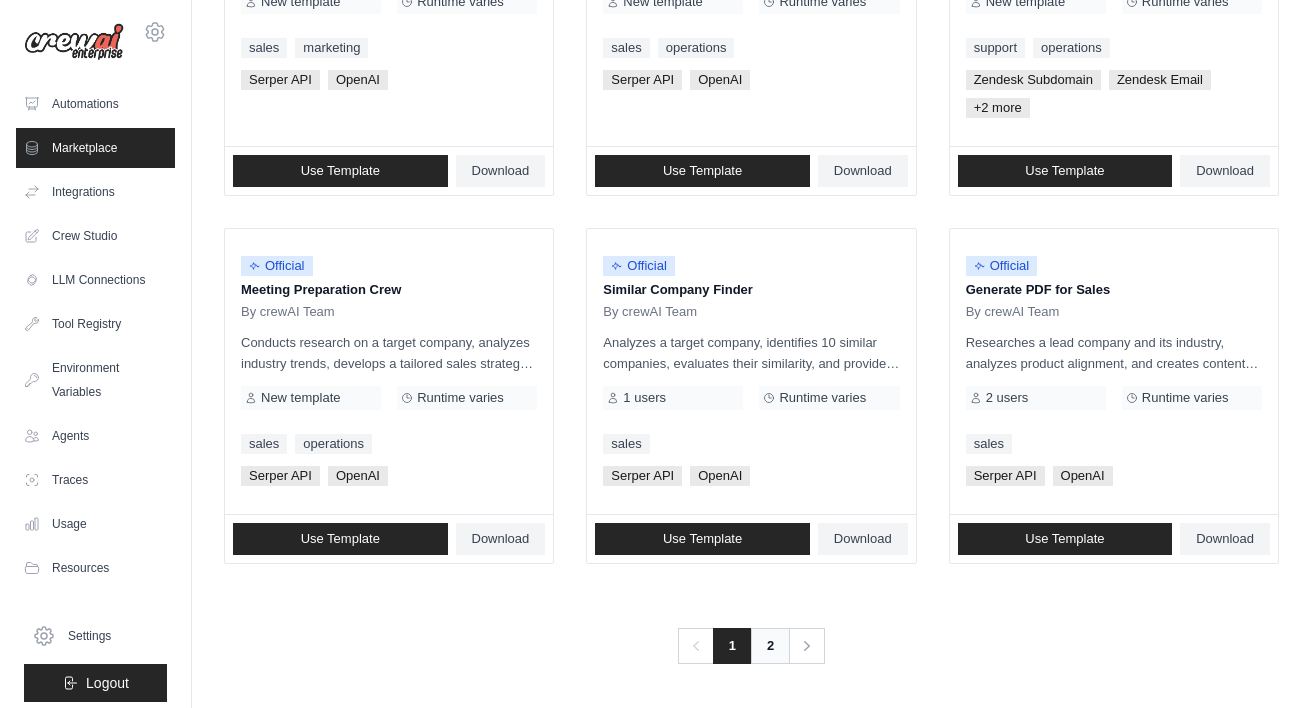 click on "2" at bounding box center [770, 646] 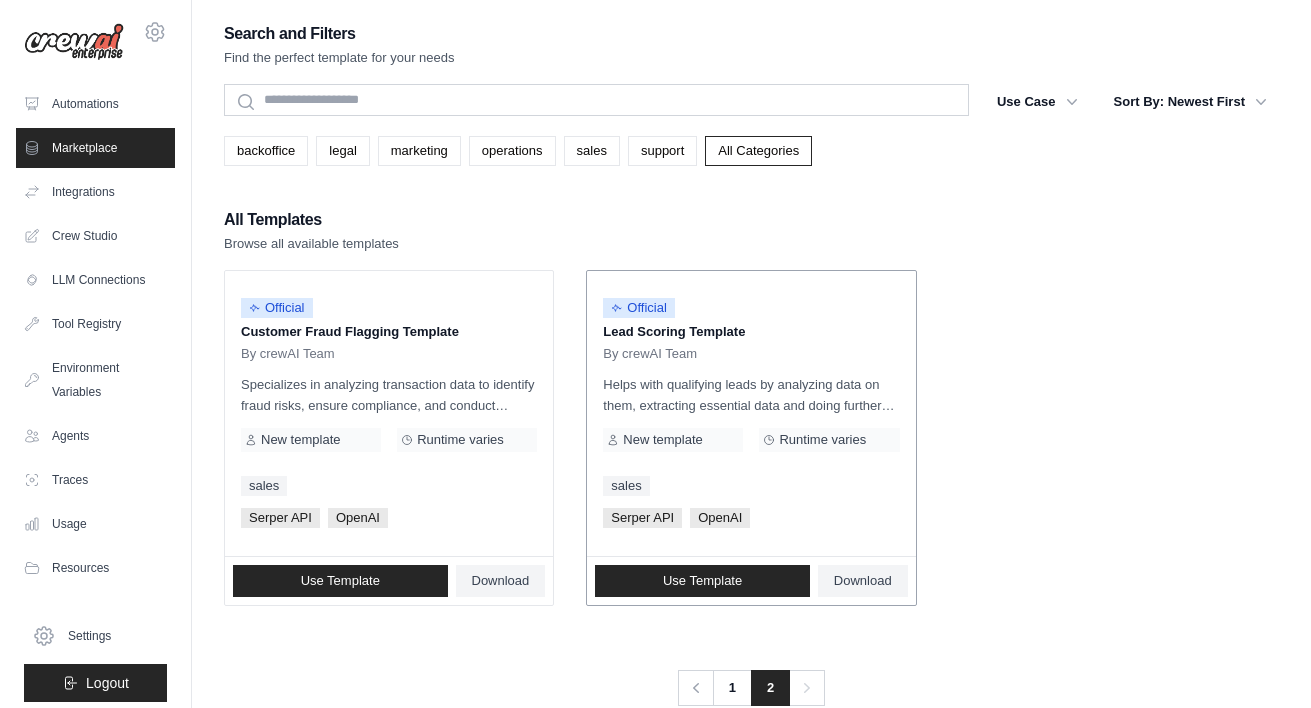 scroll, scrollTop: 40, scrollLeft: 0, axis: vertical 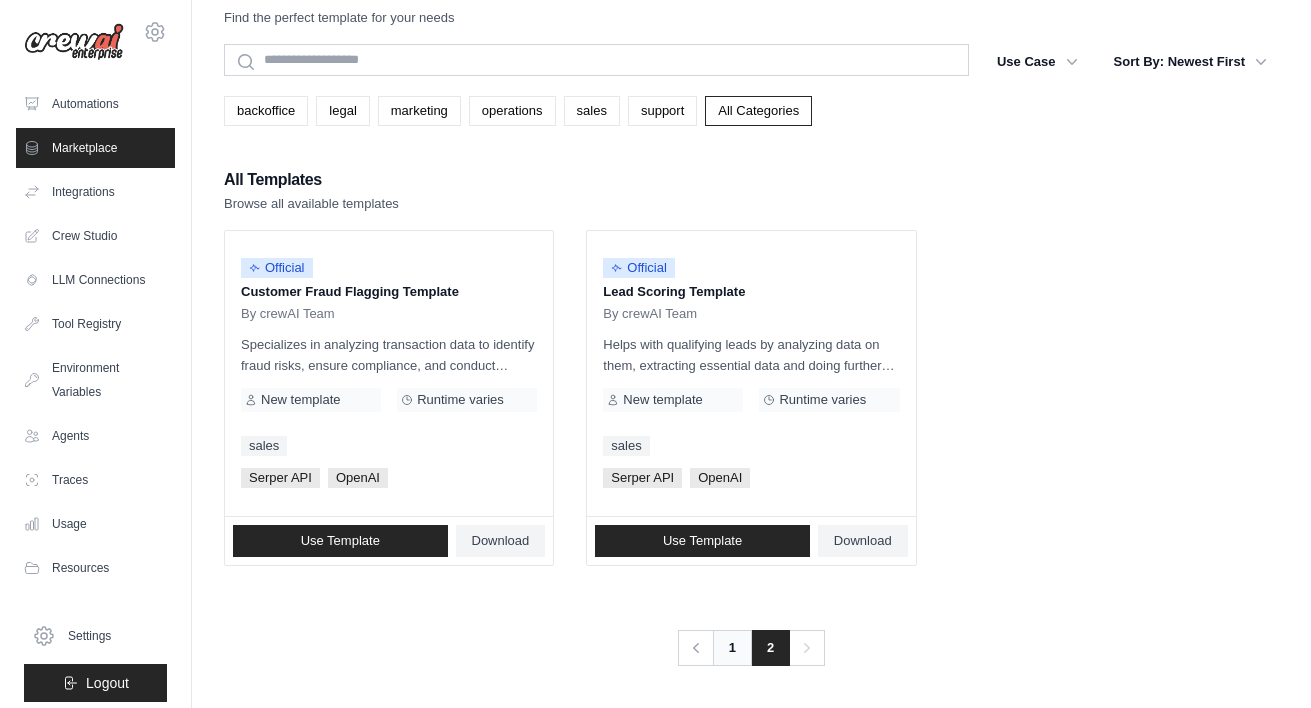 click on "1" at bounding box center (732, 648) 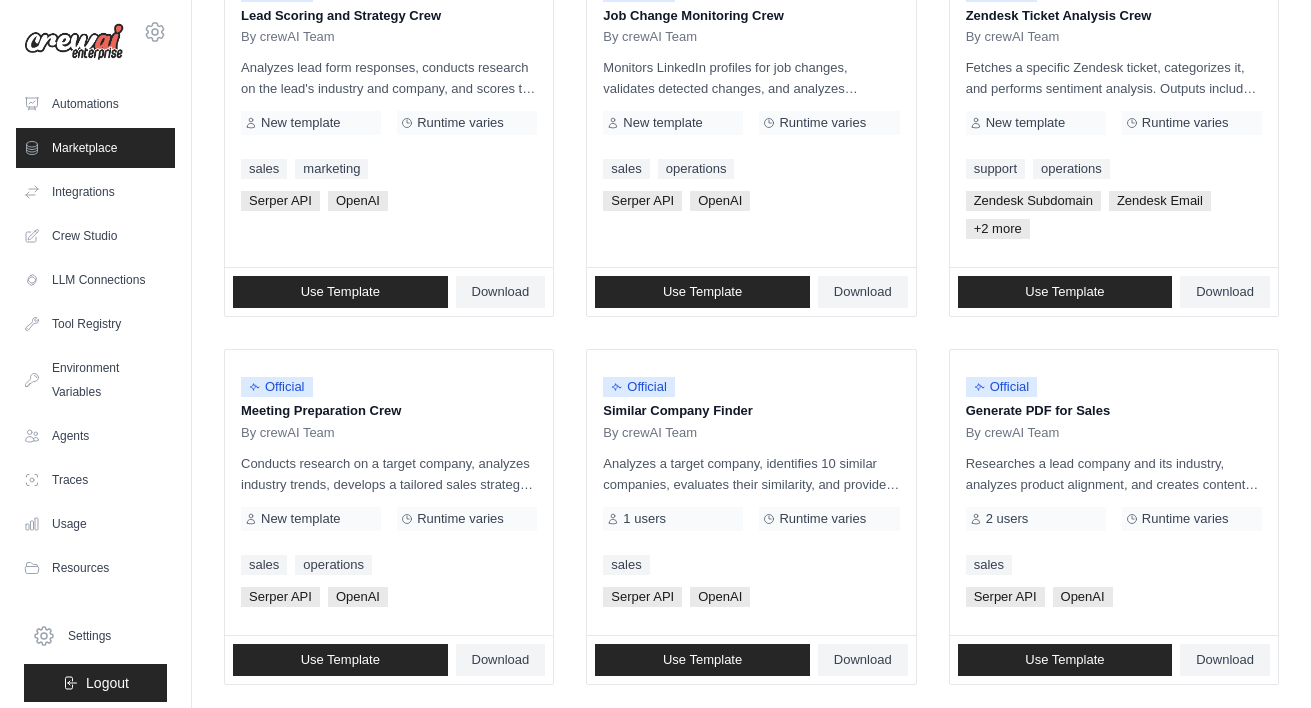 scroll, scrollTop: 1089, scrollLeft: 0, axis: vertical 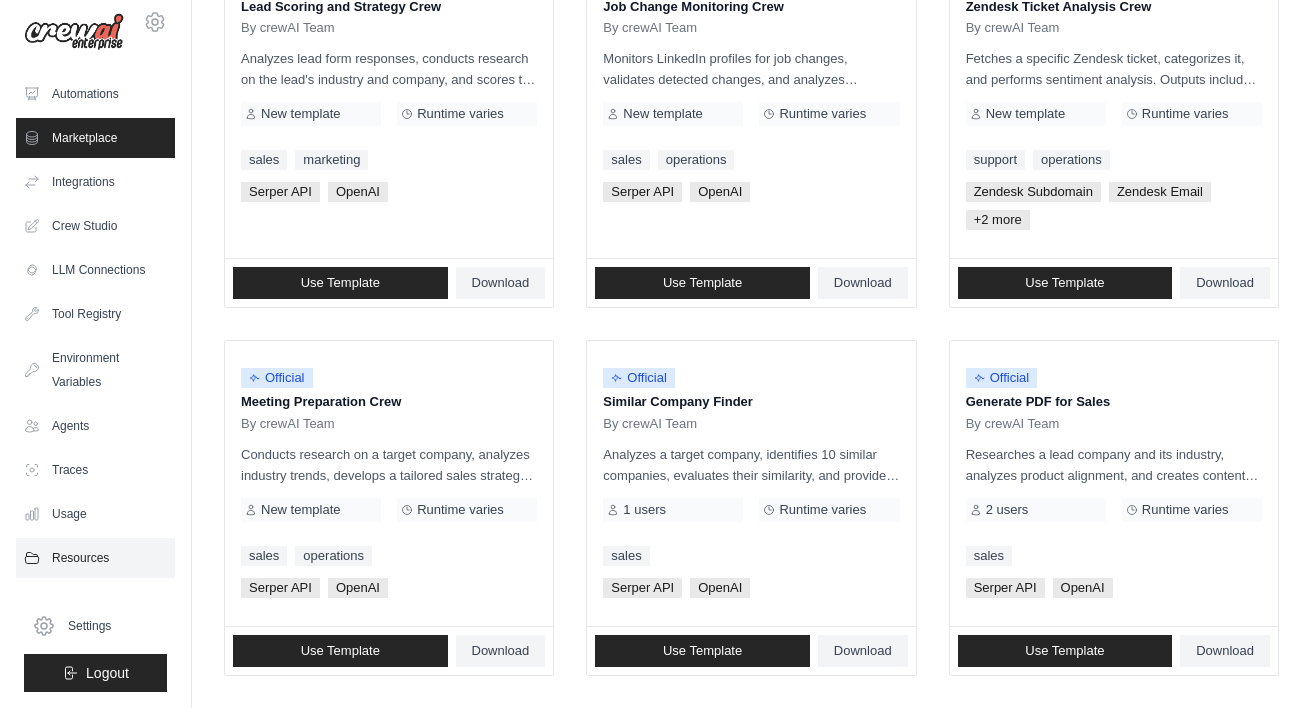 click on "Resources" at bounding box center (95, 558) 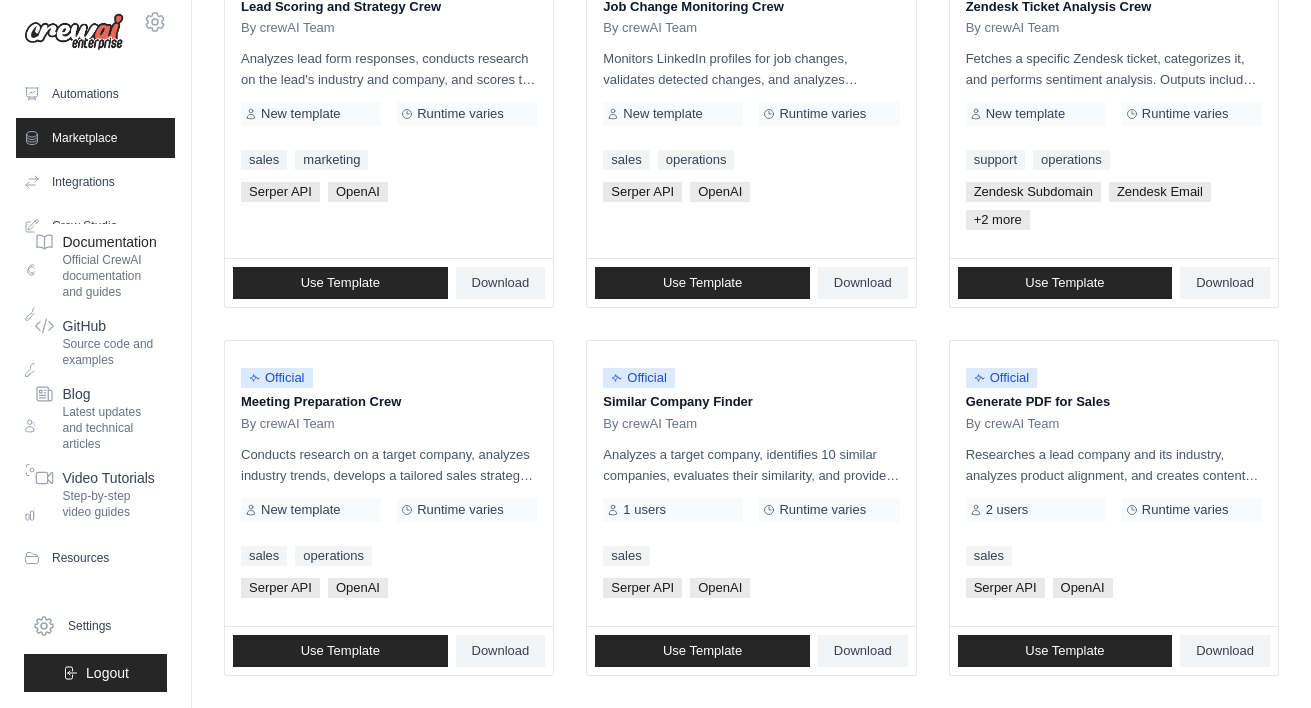 click on "Documentation" at bounding box center [110, 242] 